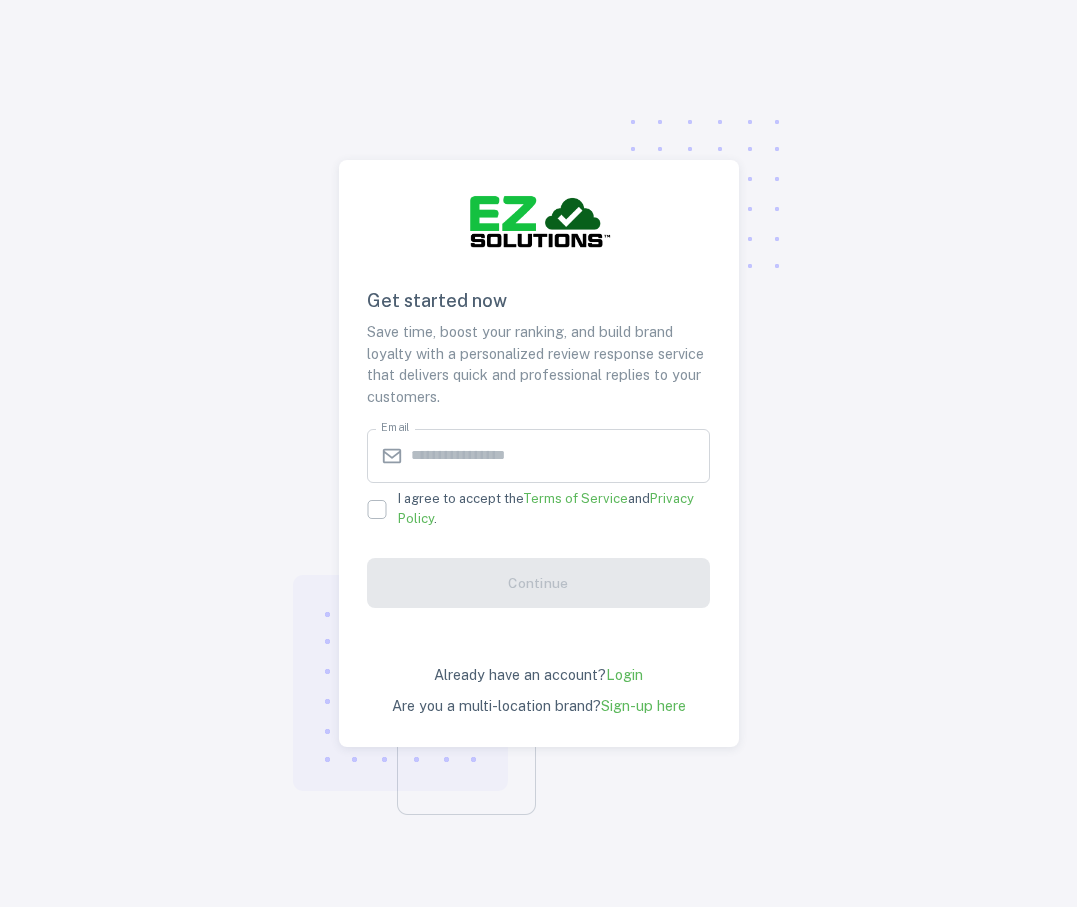 scroll, scrollTop: 0, scrollLeft: 0, axis: both 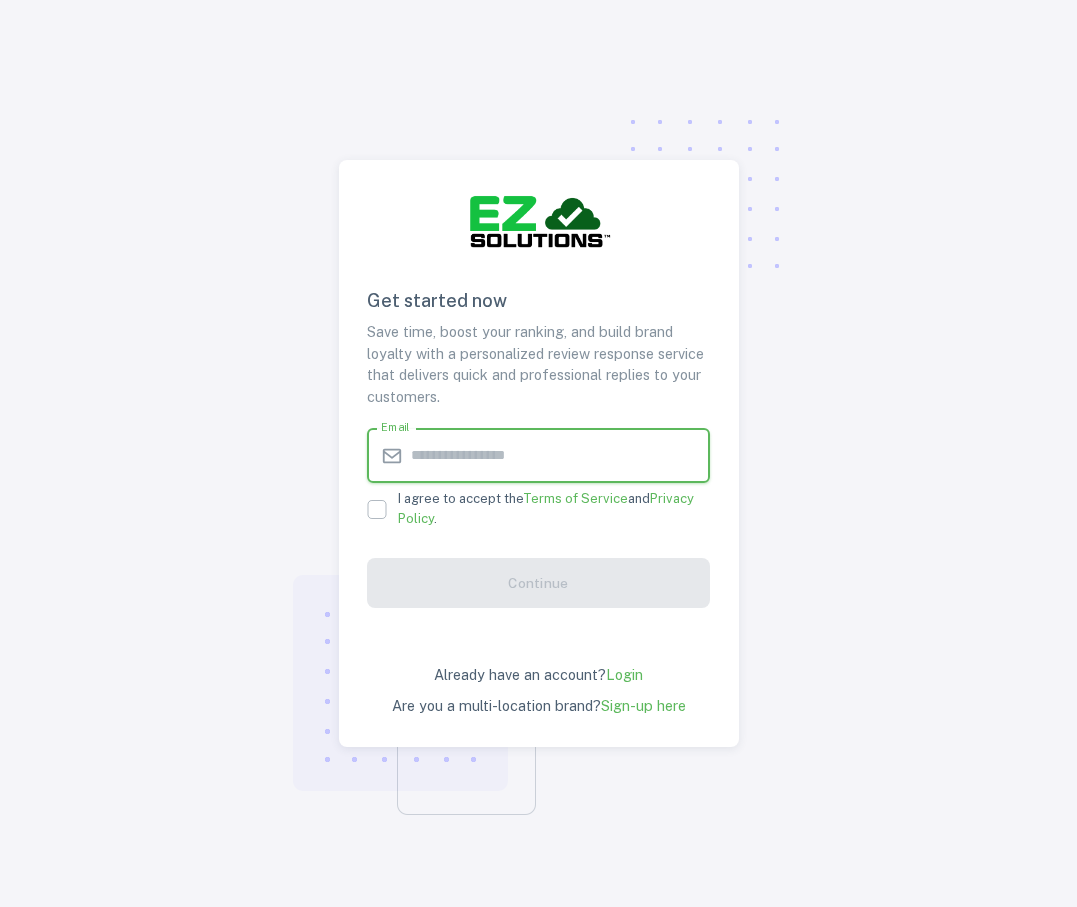 click on "Email" at bounding box center [560, 456] 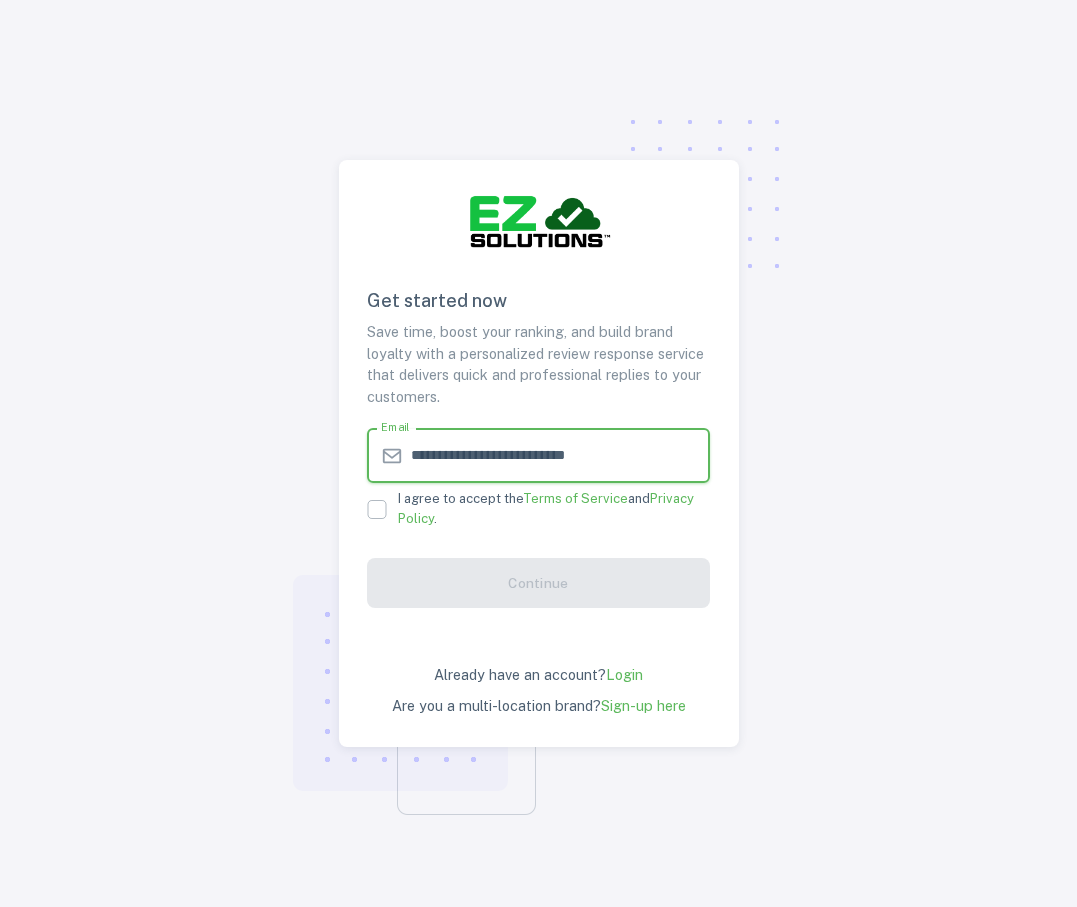 type on "**********" 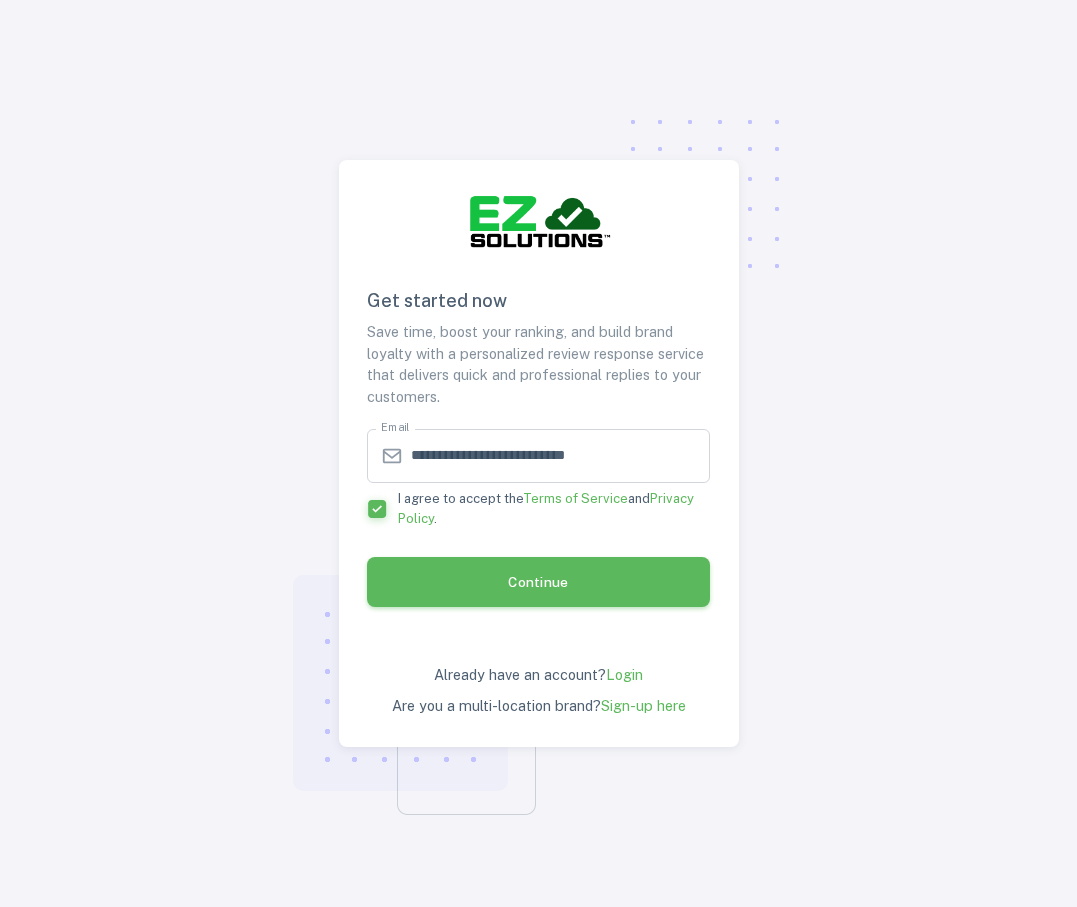 click on "Continue" at bounding box center (538, 582) 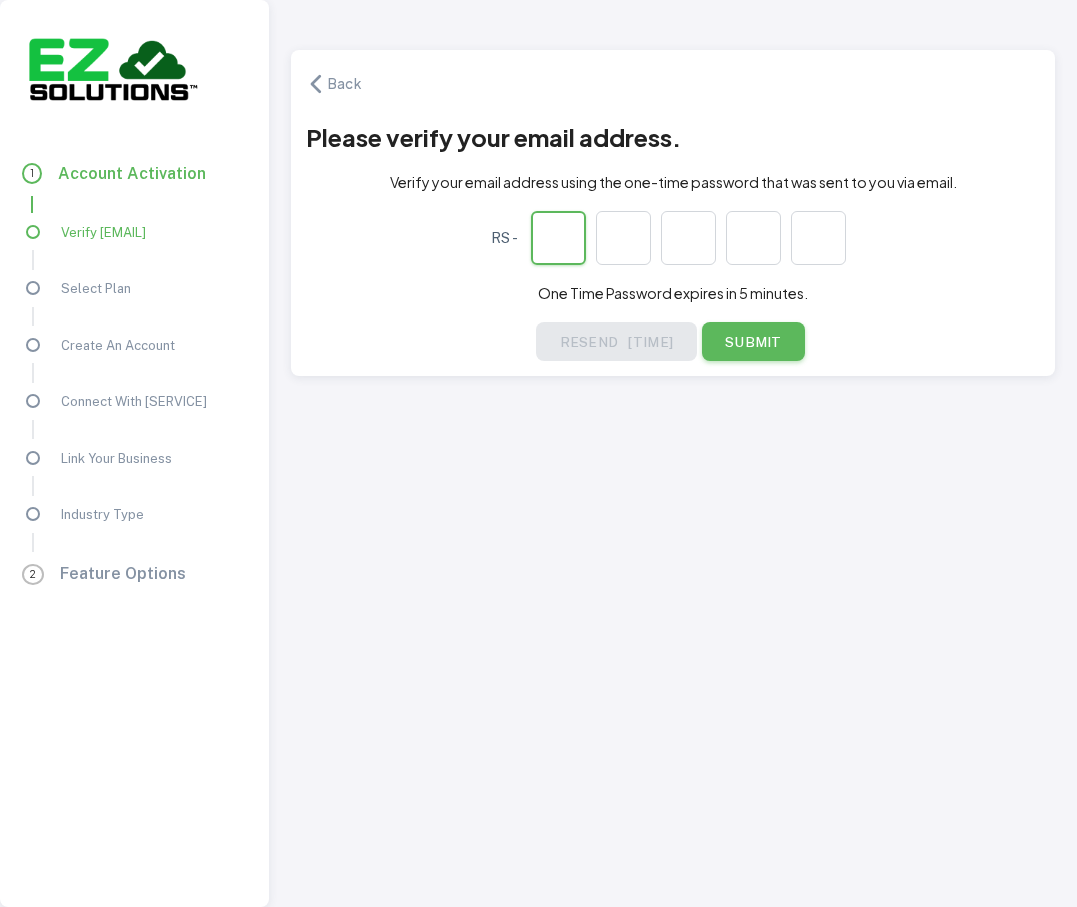 type on "*" 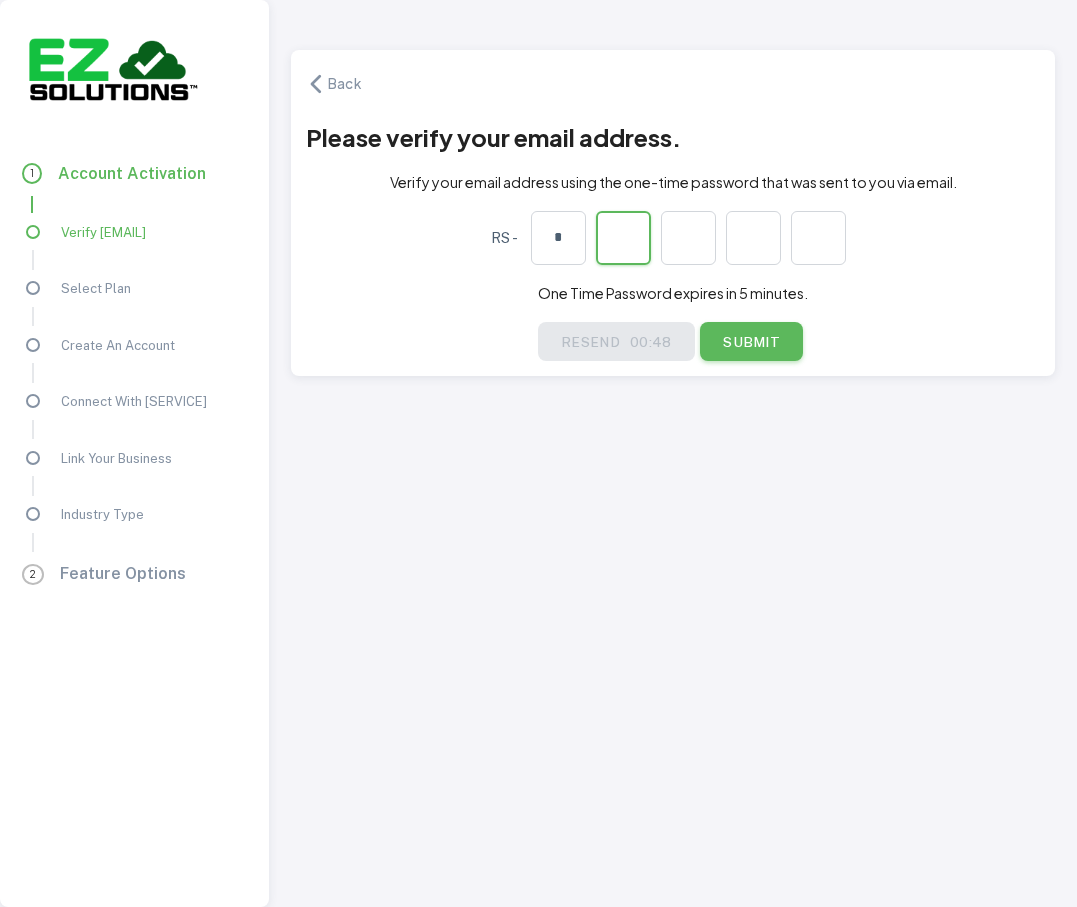 type on "*" 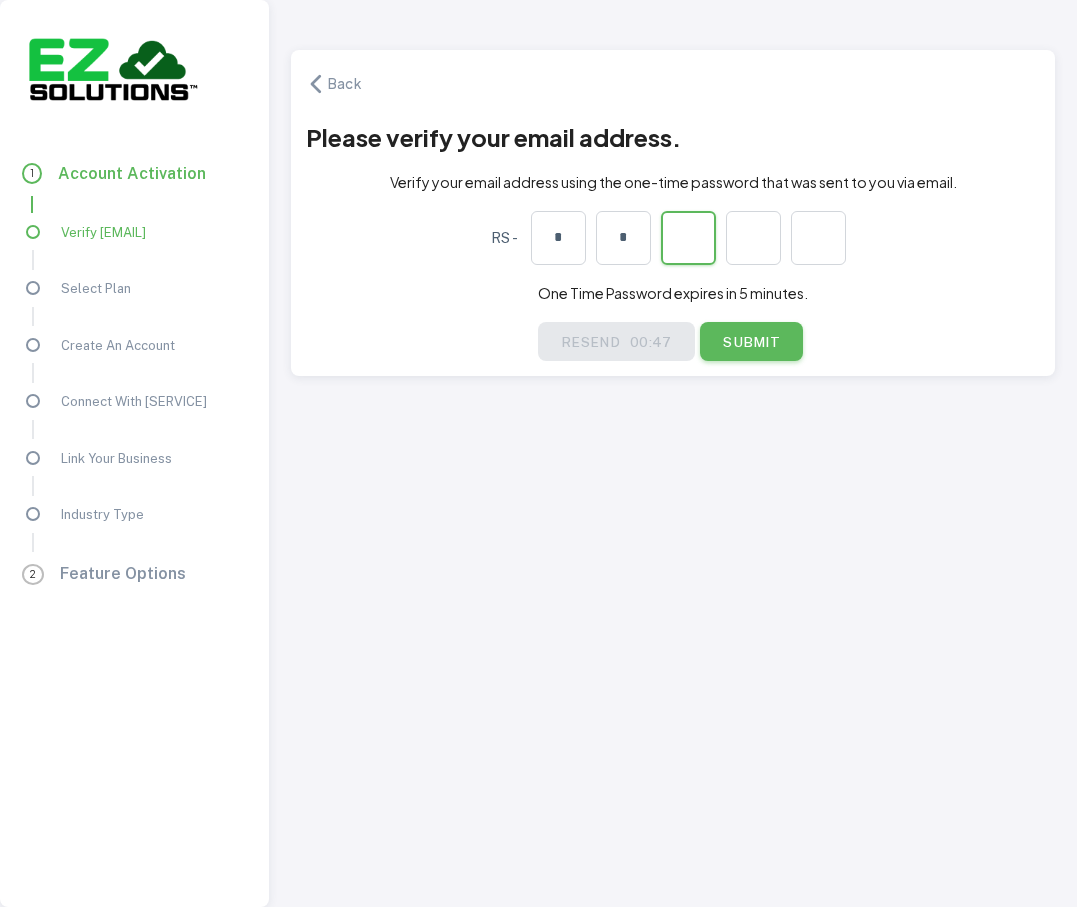 type on "*" 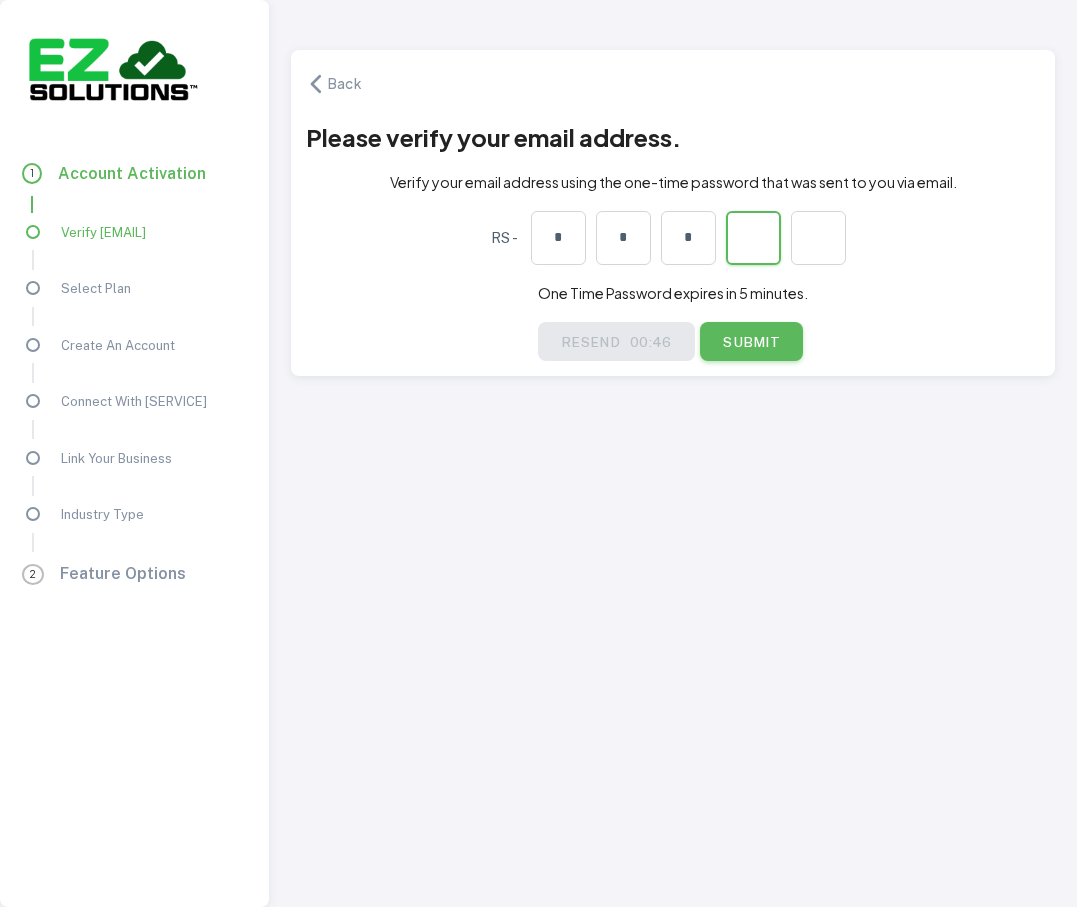 type on "*" 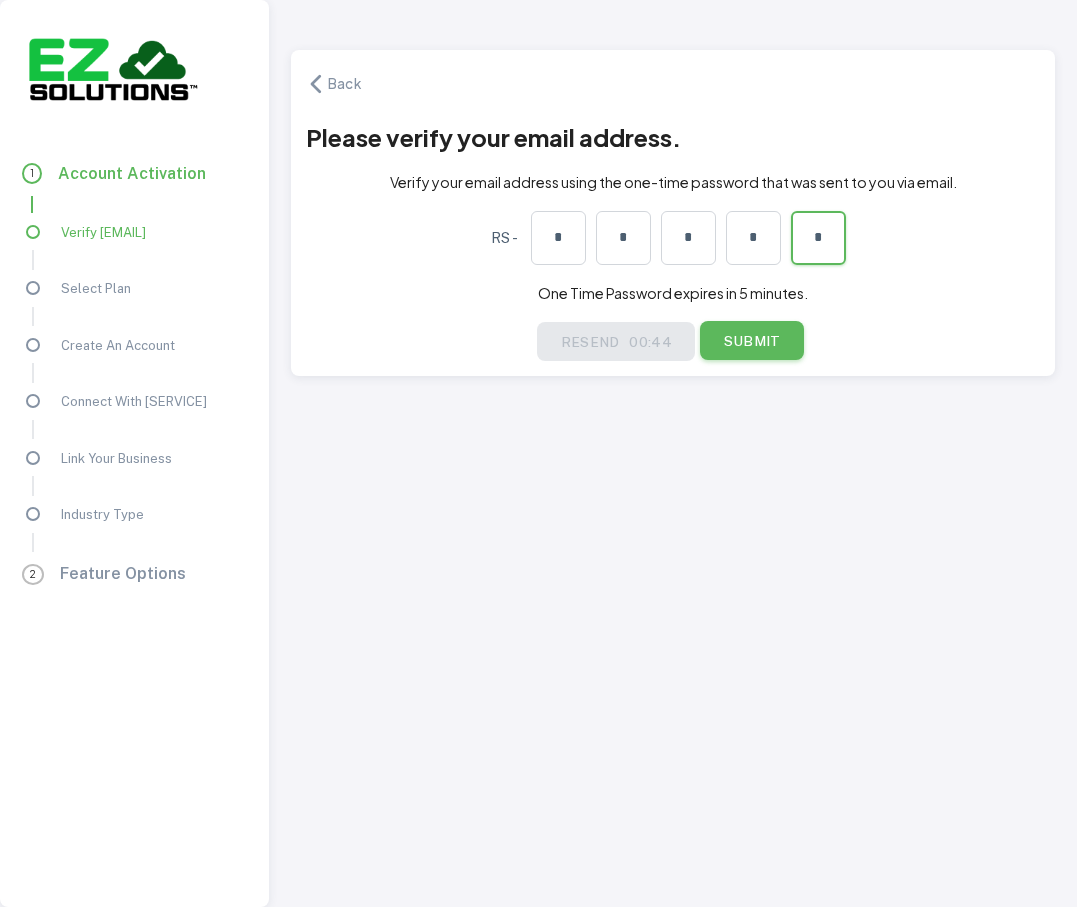 type on "*" 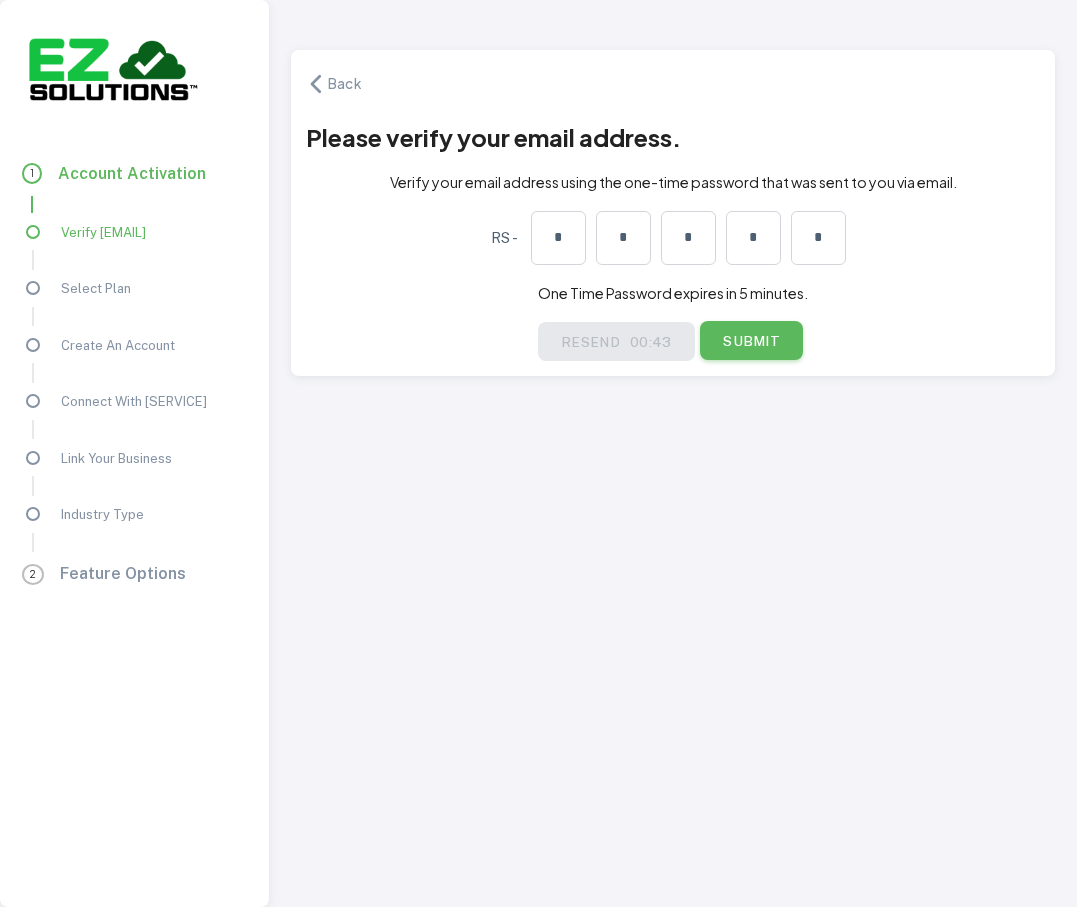 click on "Submit" at bounding box center (752, 340) 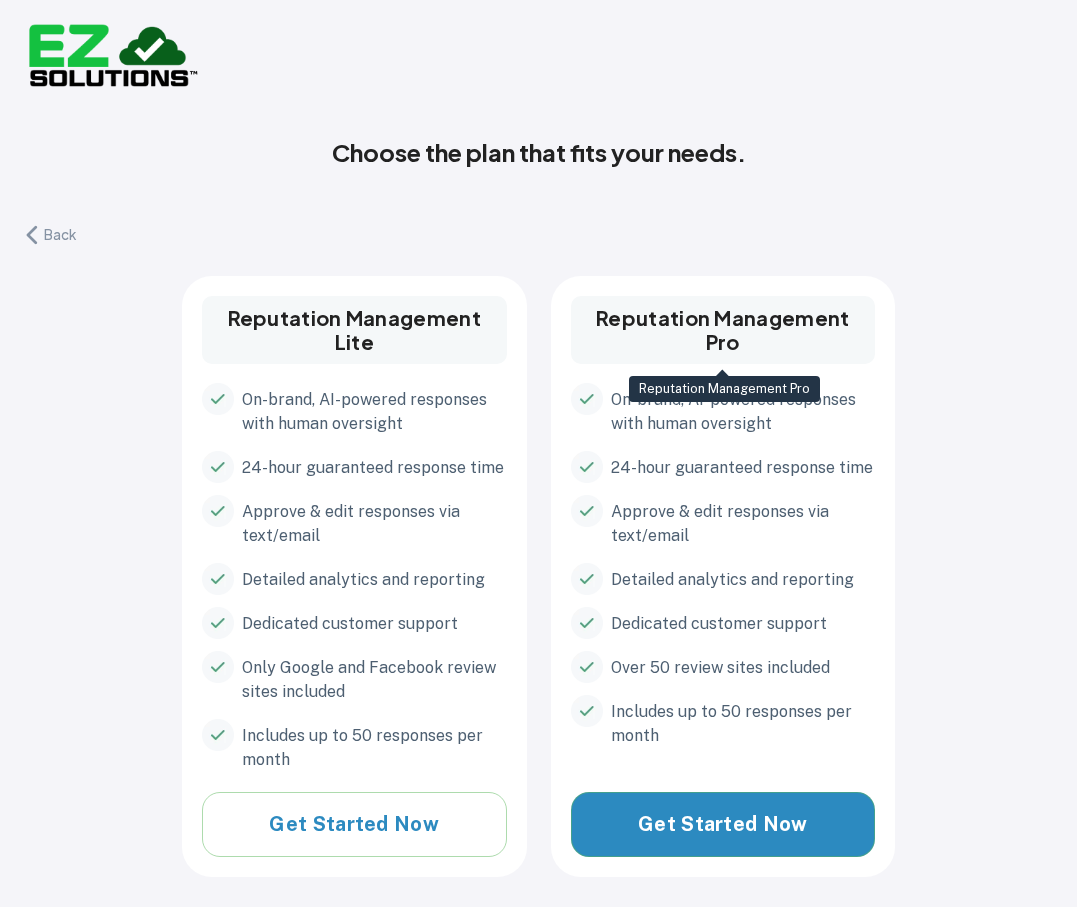 scroll, scrollTop: 13, scrollLeft: 0, axis: vertical 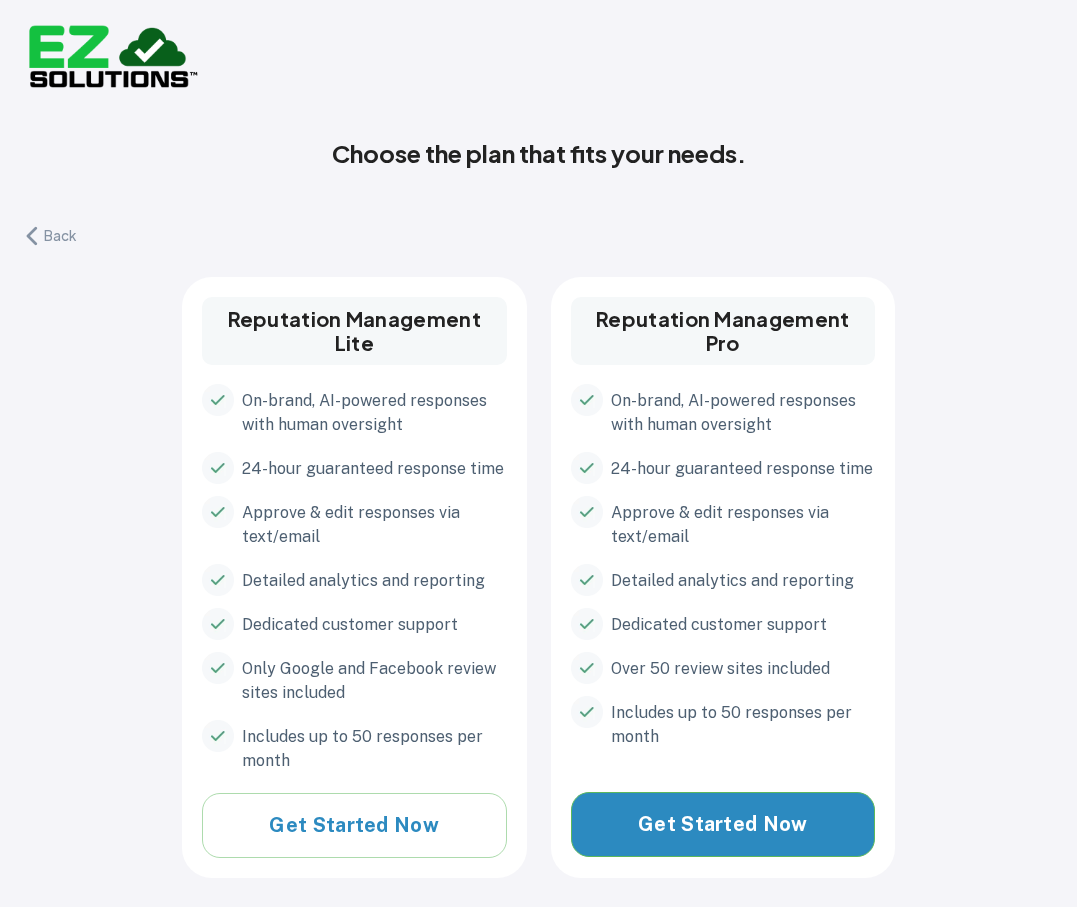 click on "Get Started Now" at bounding box center [723, 824] 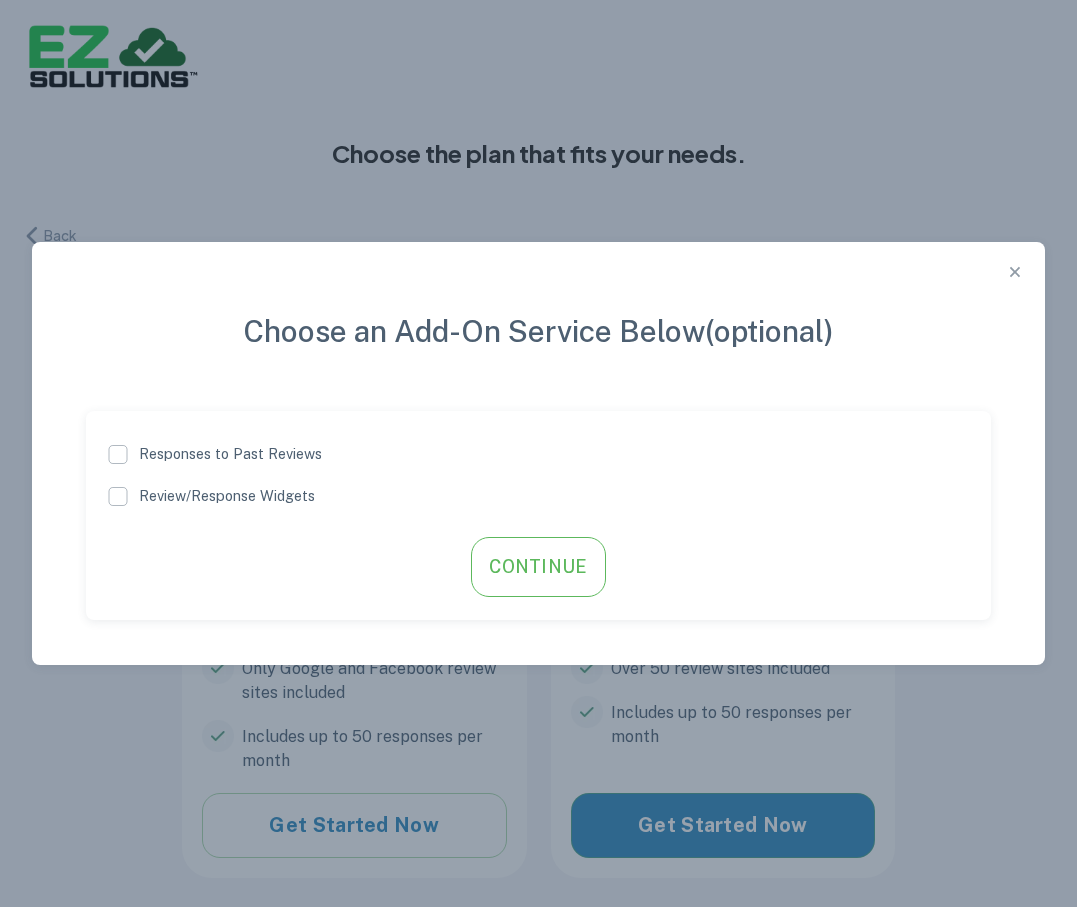 click on "Continue" at bounding box center [538, 567] 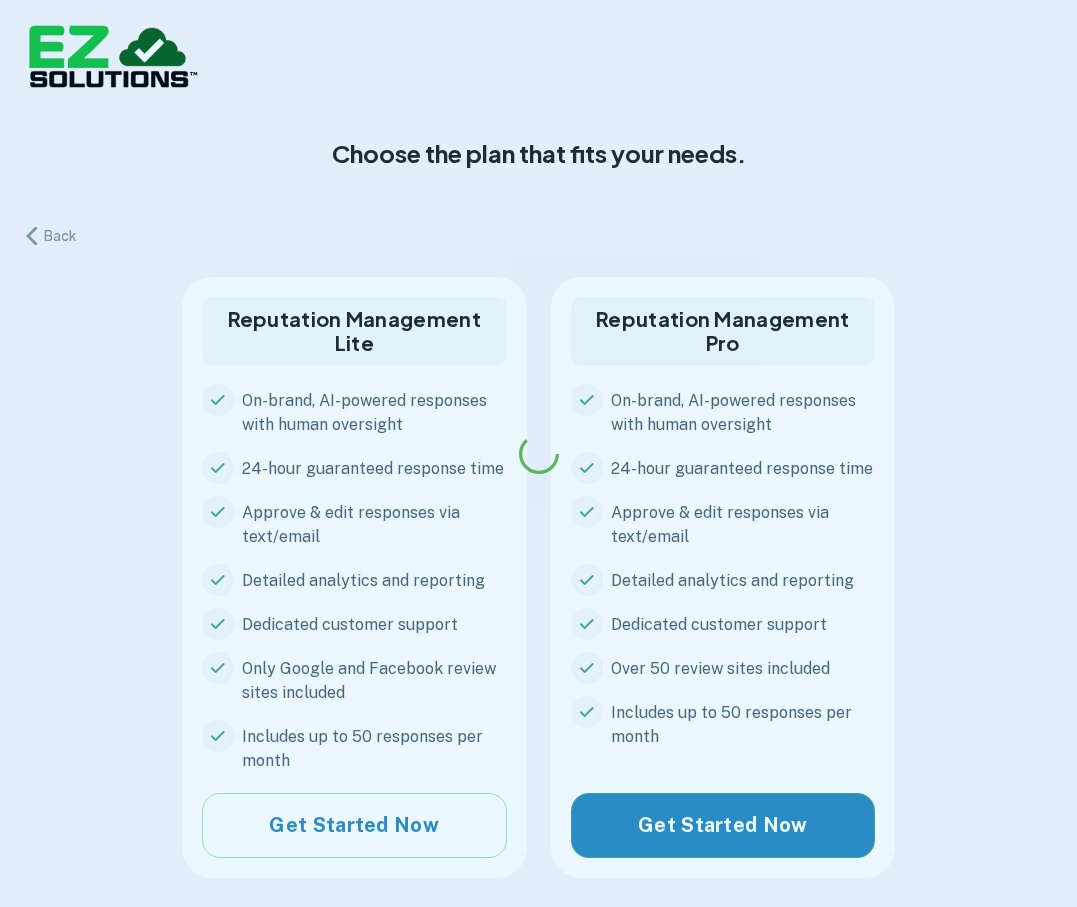 scroll, scrollTop: 0, scrollLeft: 0, axis: both 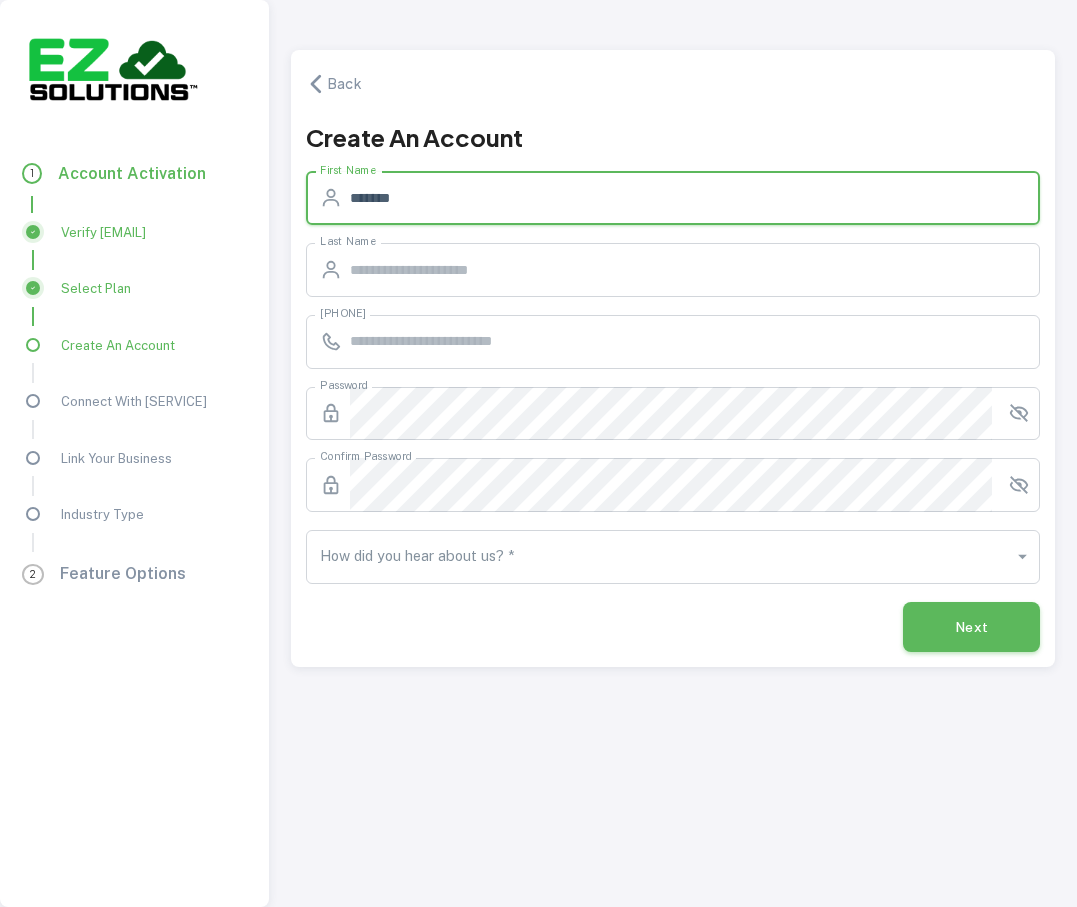 type on "*******" 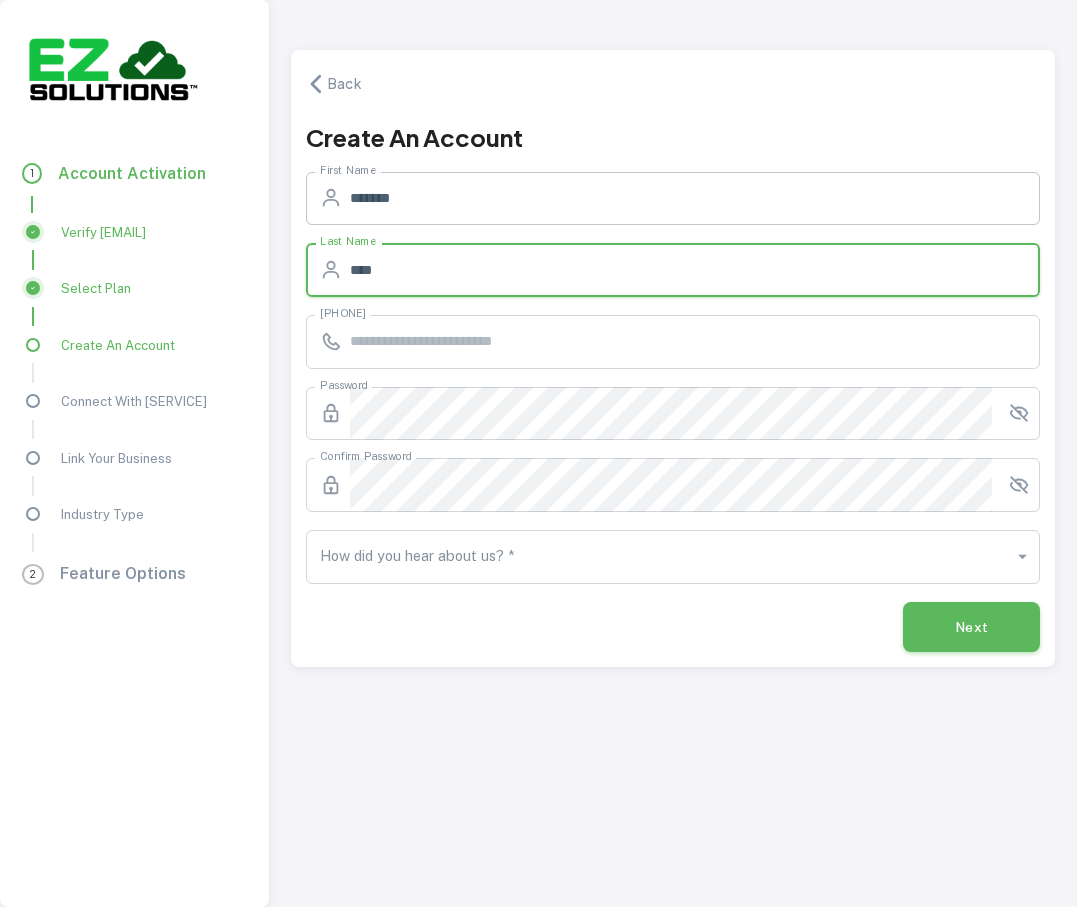 type on "****" 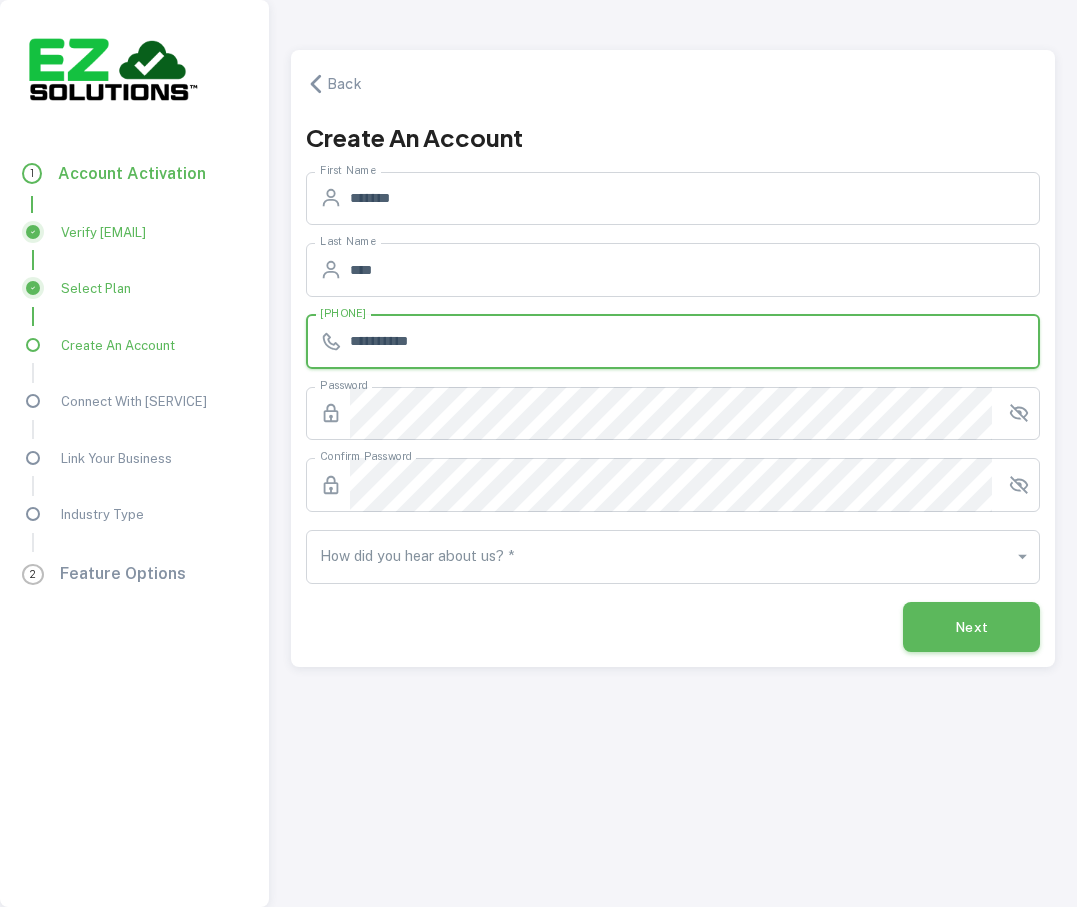 type on "**********" 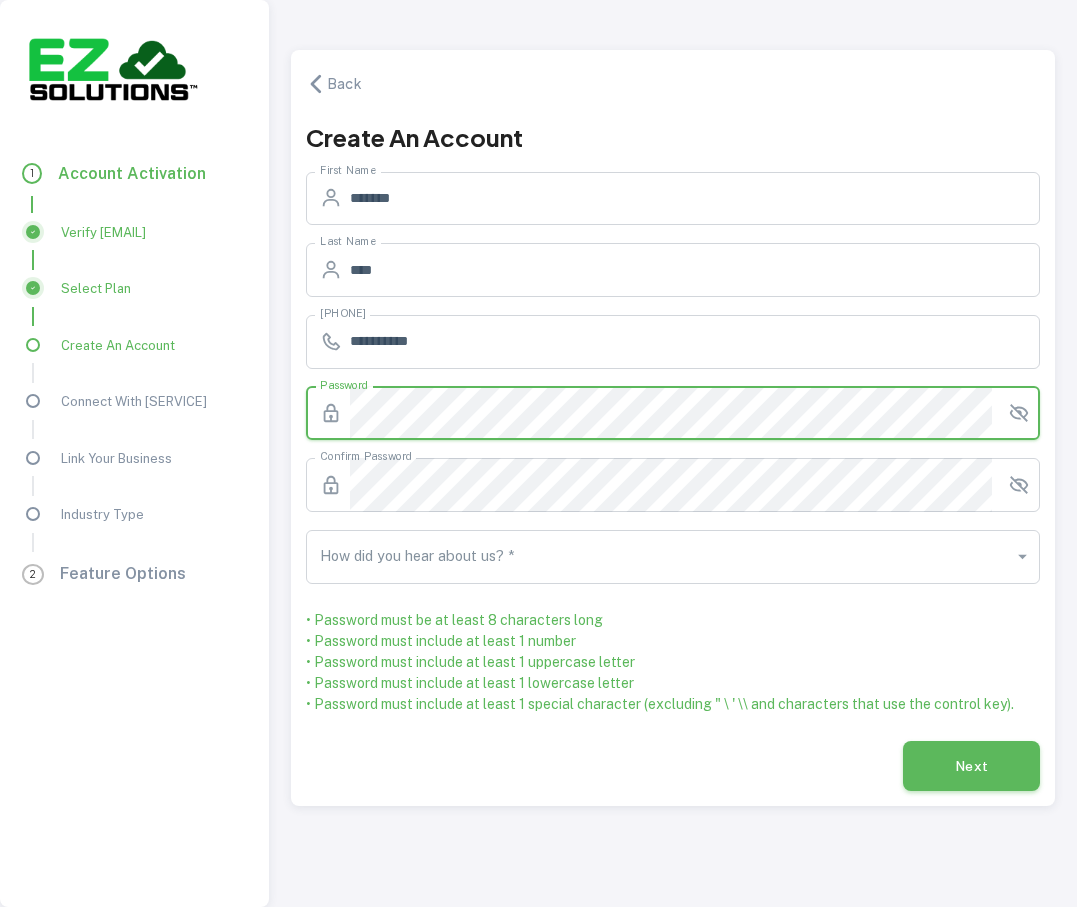 type 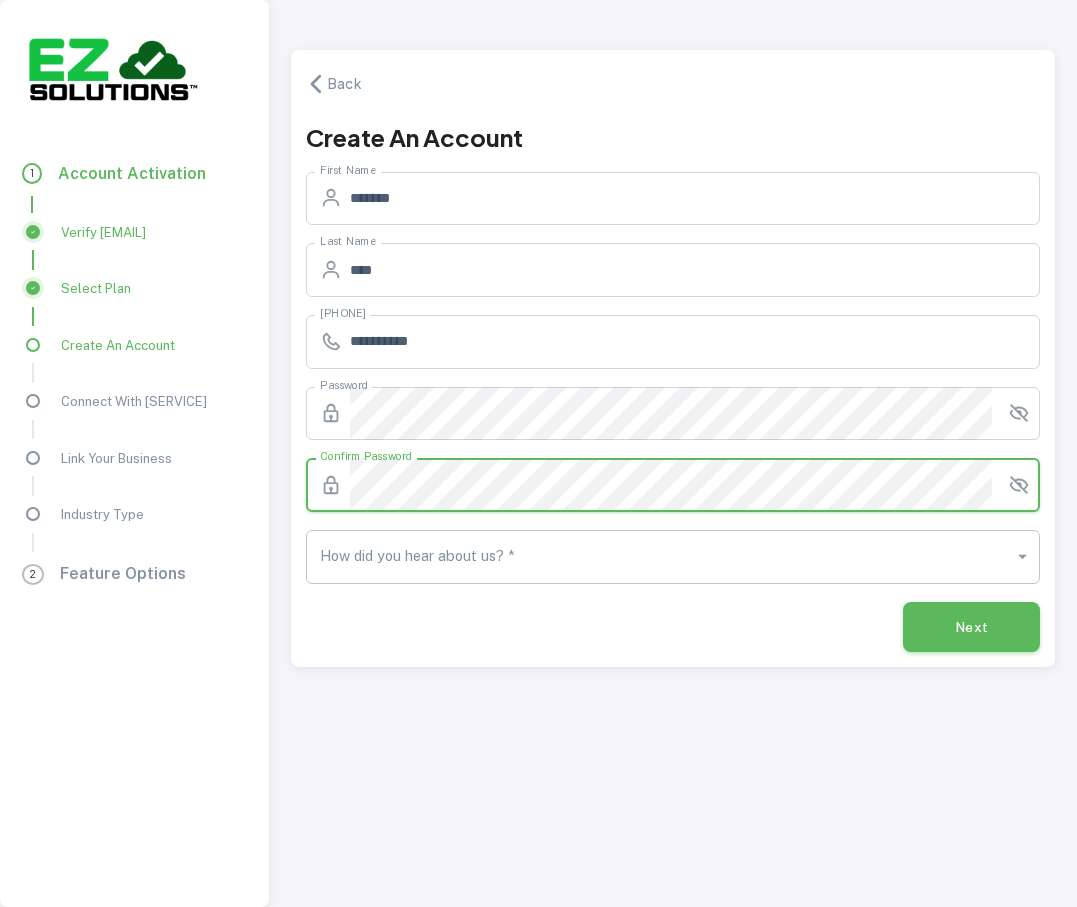 click on "Account Activation Verify Email Select Plan Create An Account Connect With Google Link Your Business Industry Type 2 Feature Options Back Create An Account [FIRST NAME] Last Name Mobile Number Password Password Confirm Password Confirm Password How did you hear about us? How did you hear about us? Next EZsolutions" at bounding box center [538, 453] 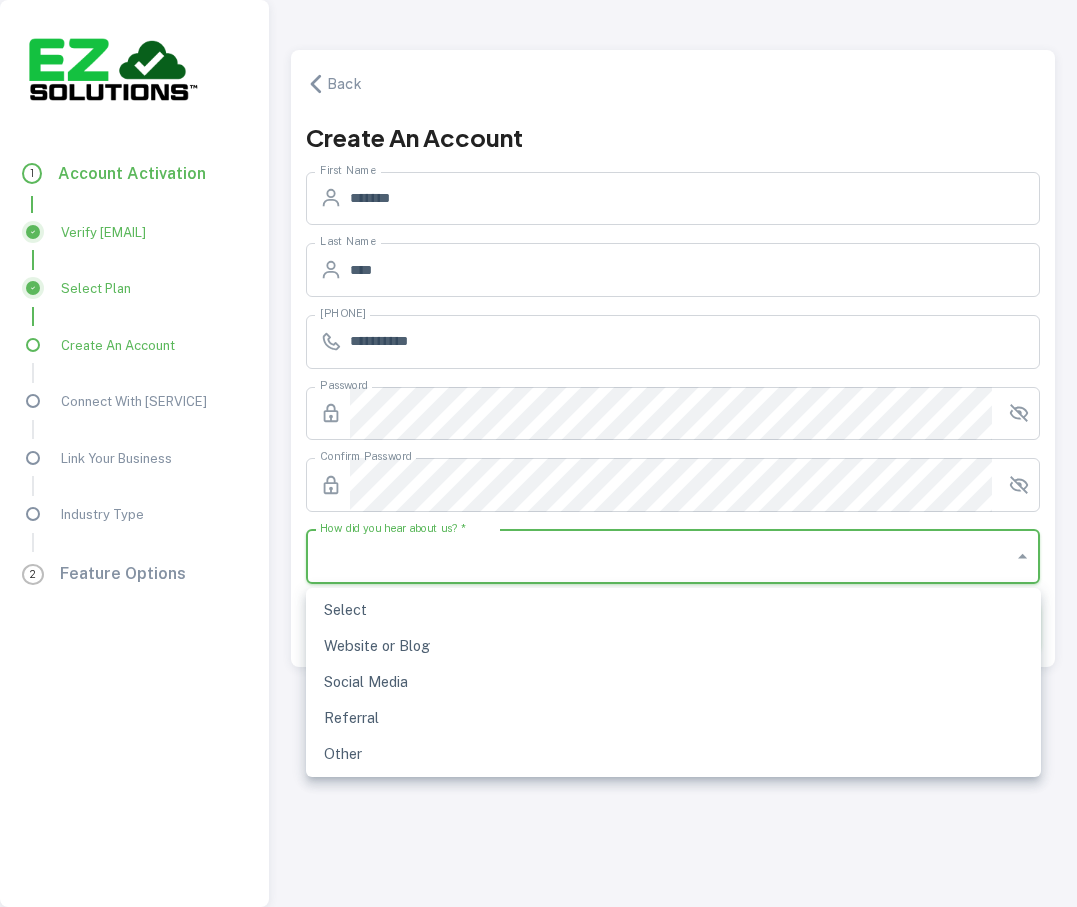 click on "Referral" at bounding box center [673, 718] 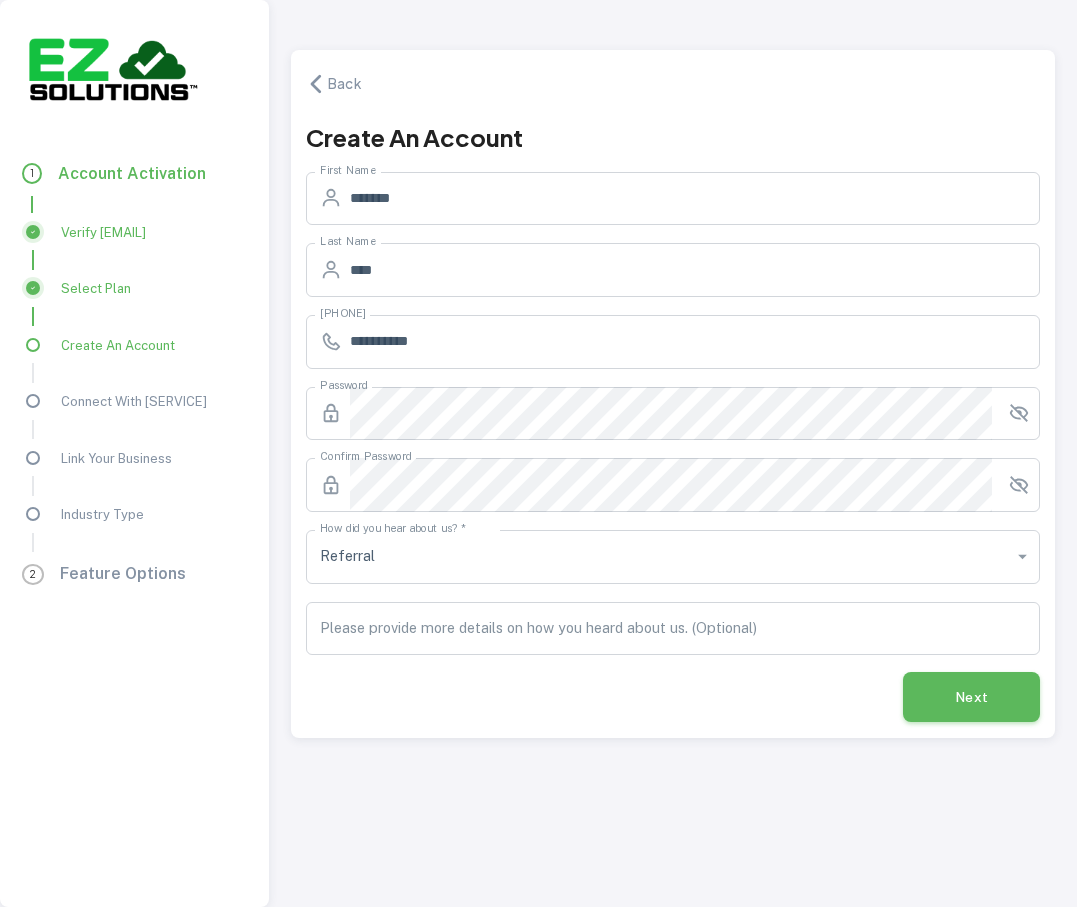 click on "Next" at bounding box center [972, 697] 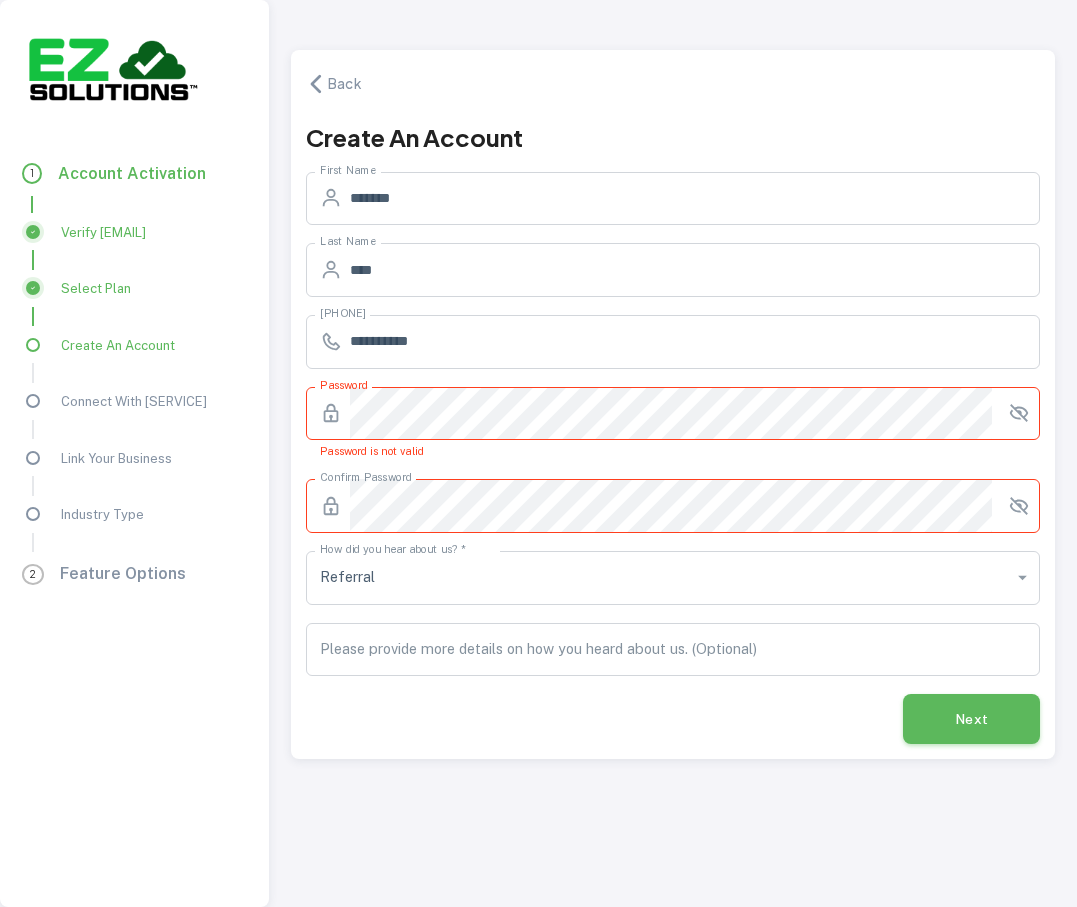 click 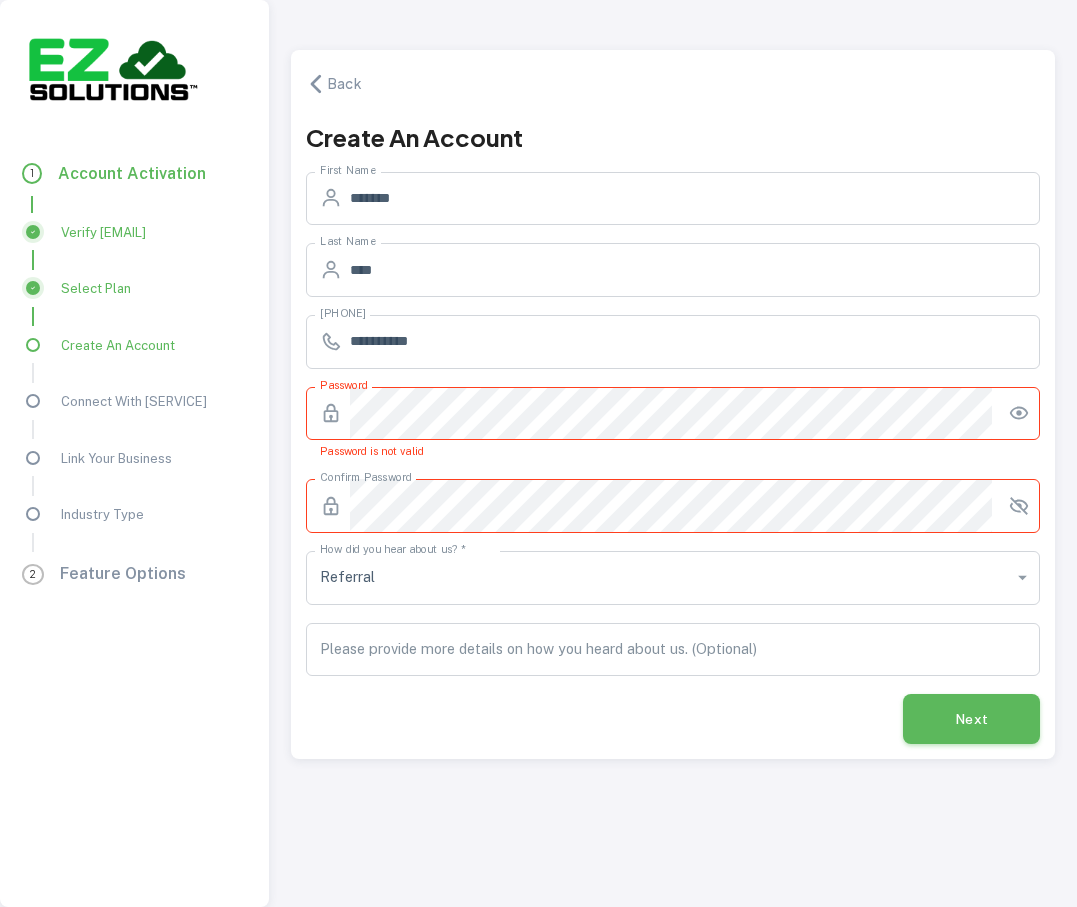 click 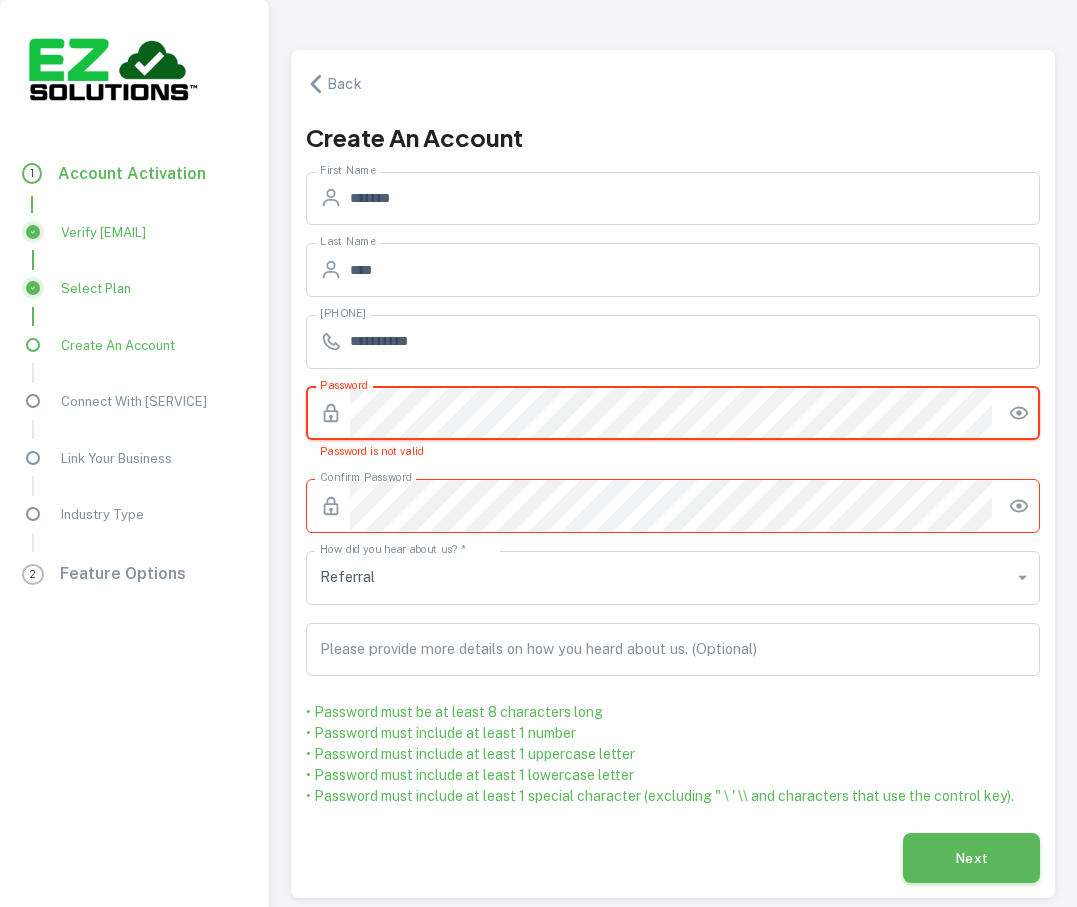 click on "Next" at bounding box center (972, 858) 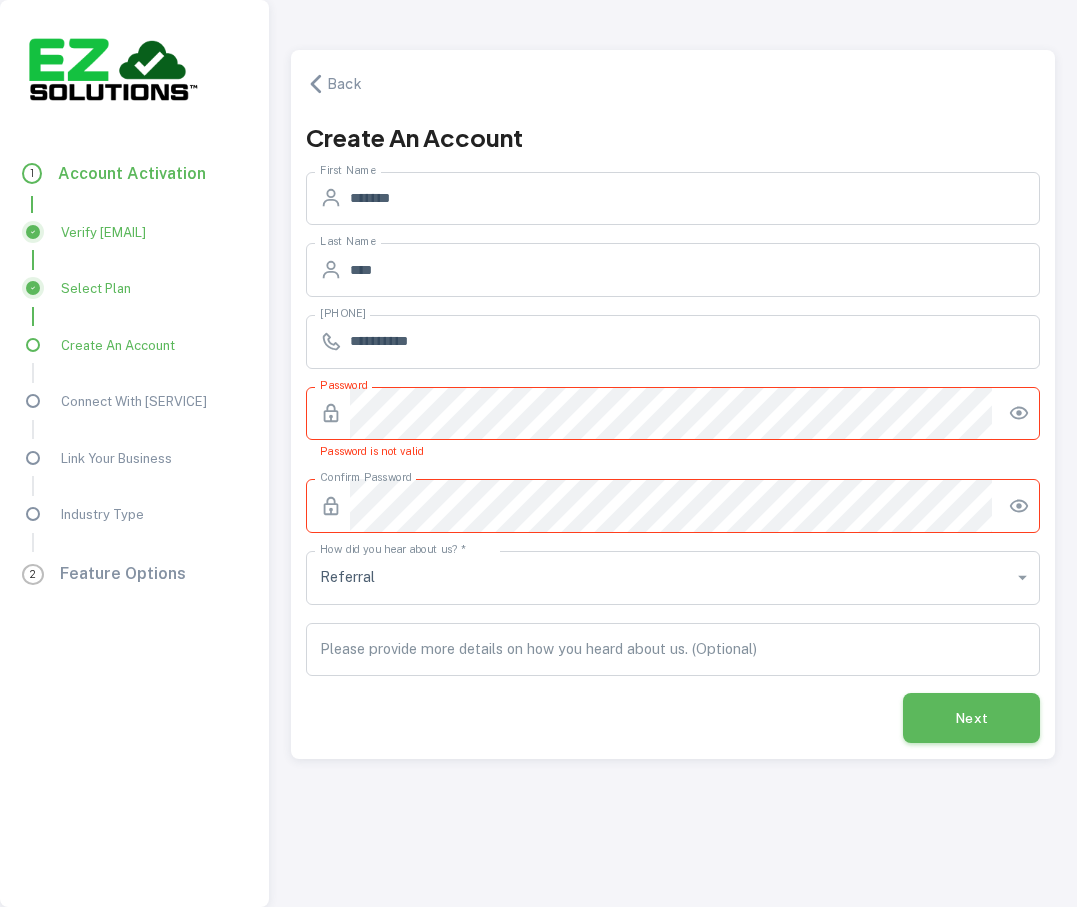 click on "Next" at bounding box center (972, 718) 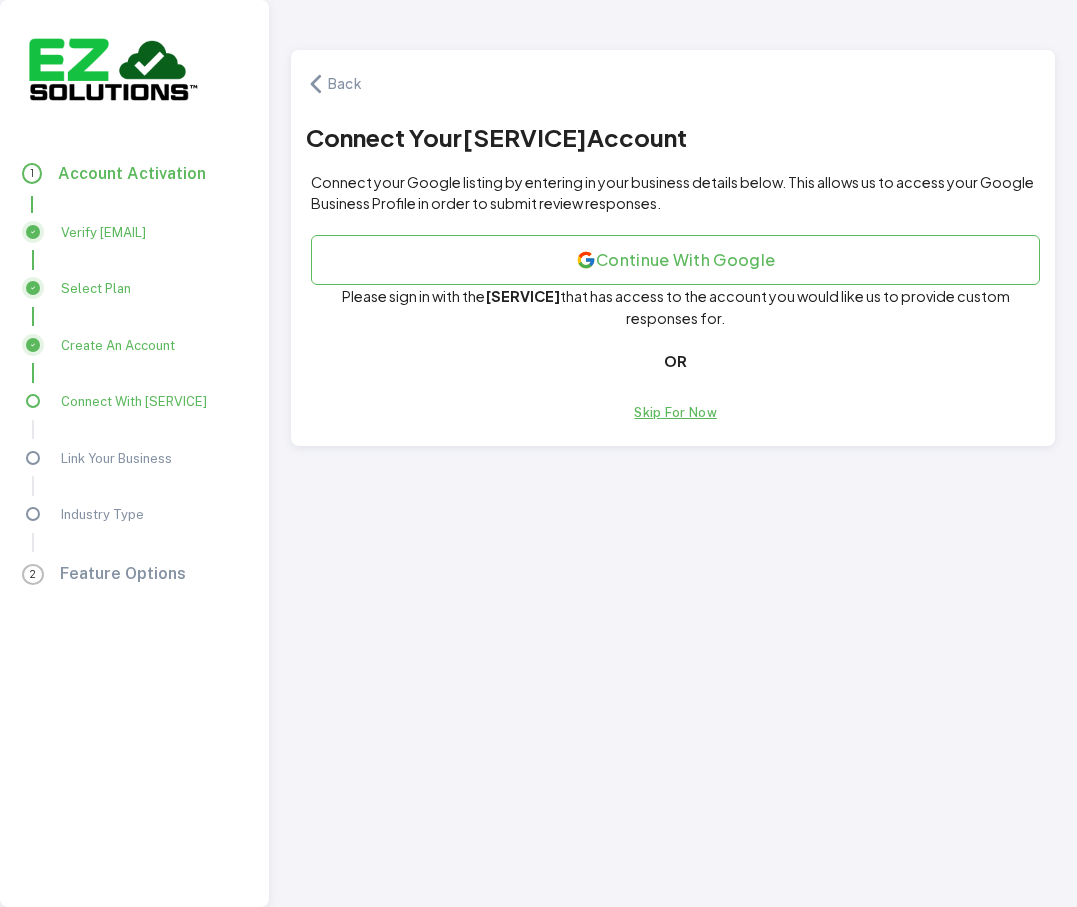 click on "Continue with Google" at bounding box center (676, 260) 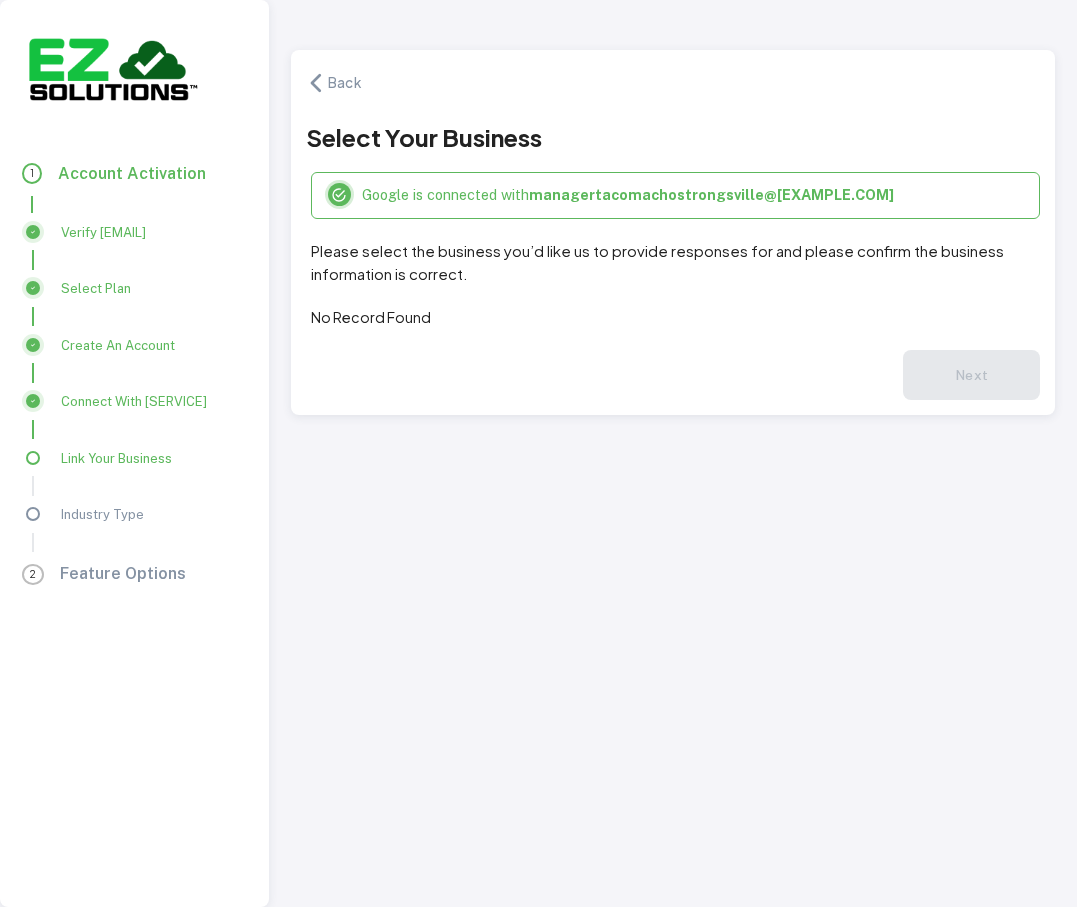 click on "Back" at bounding box center (345, 83) 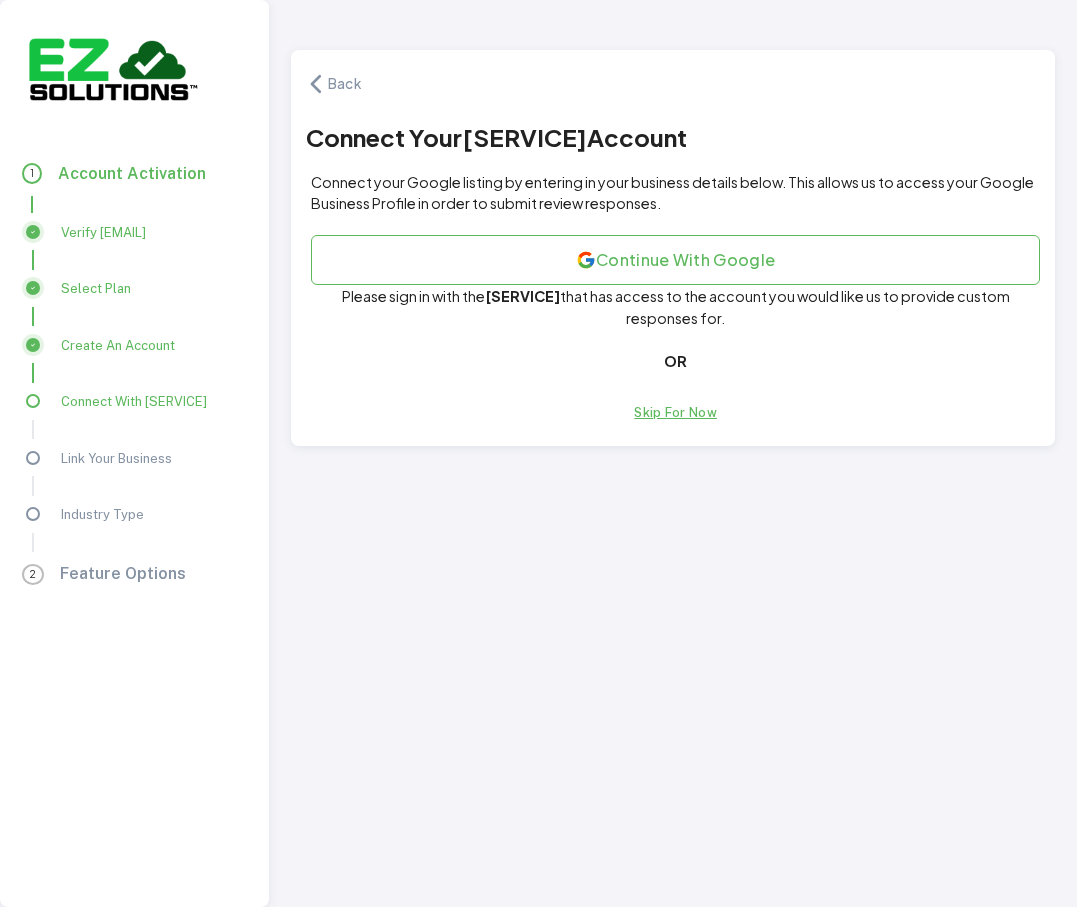 click on "Continue with Google" at bounding box center (676, 260) 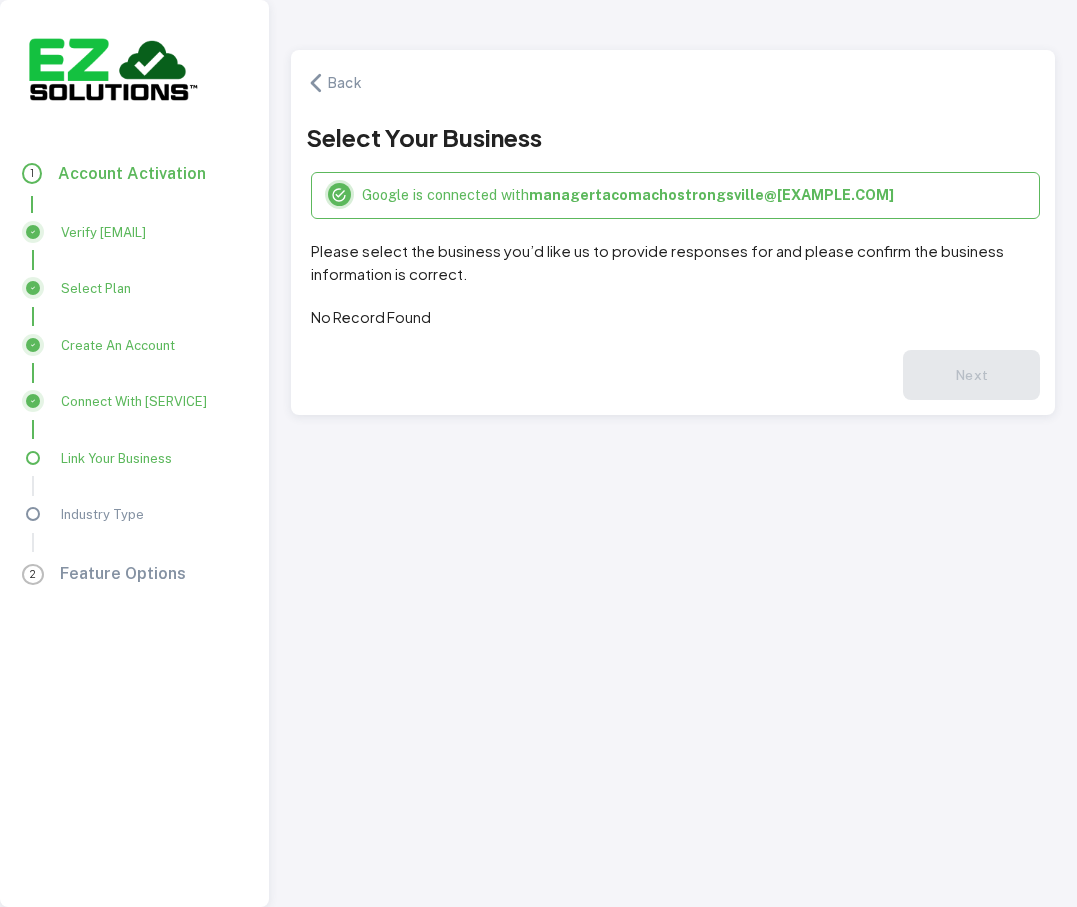 click on "Back" at bounding box center (345, 83) 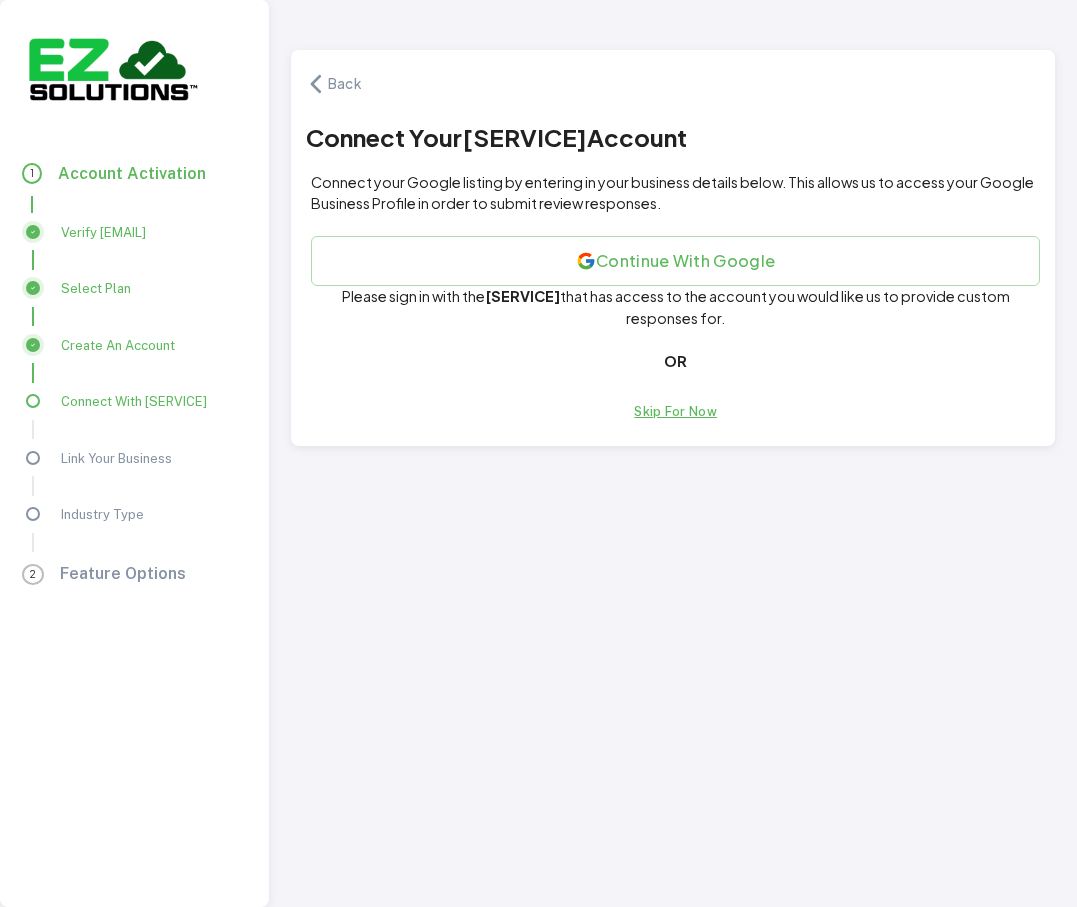 click on "Skip For Now" at bounding box center (675, 411) 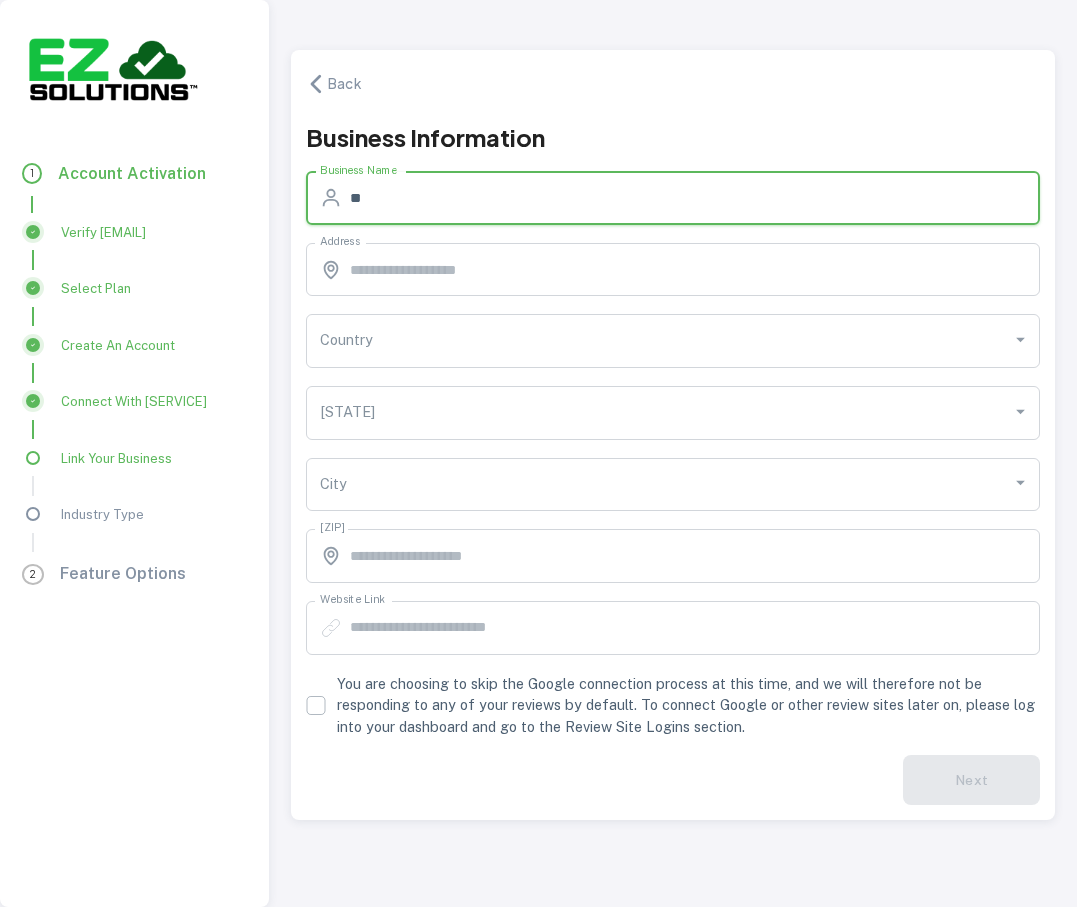 type on "*" 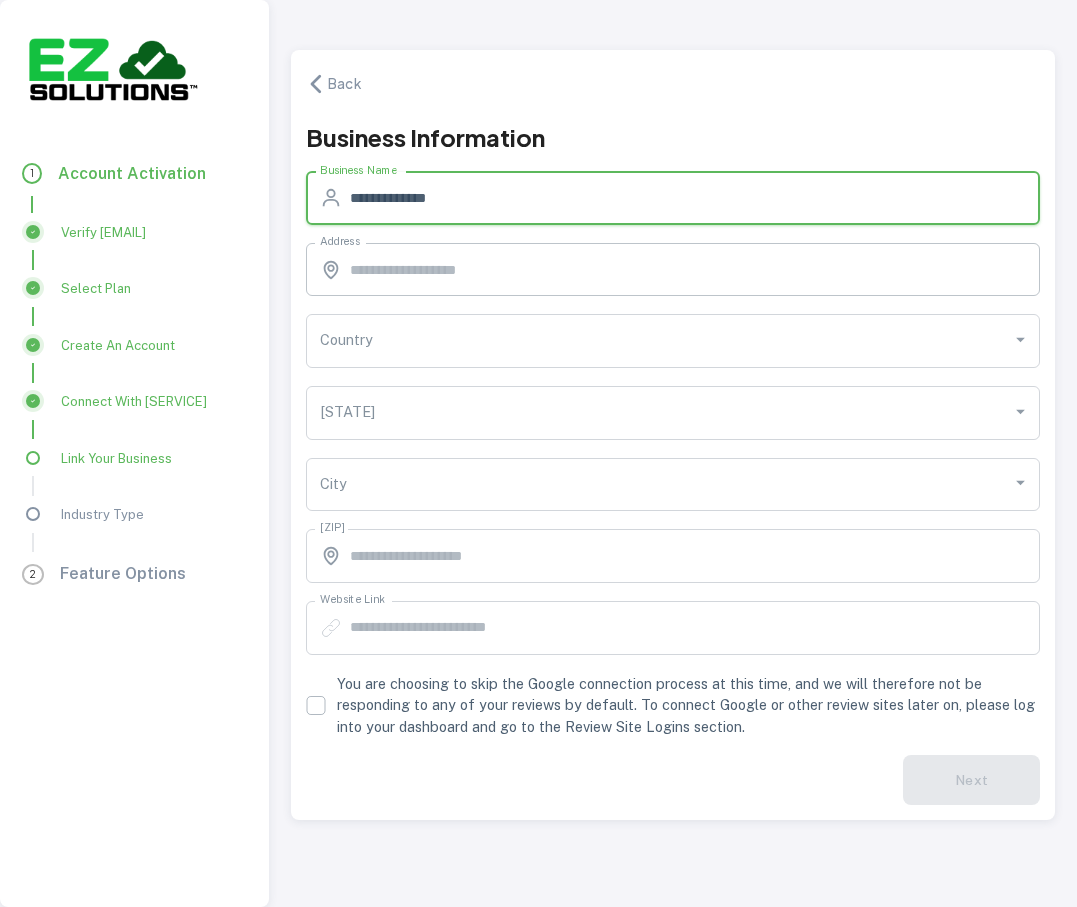 type 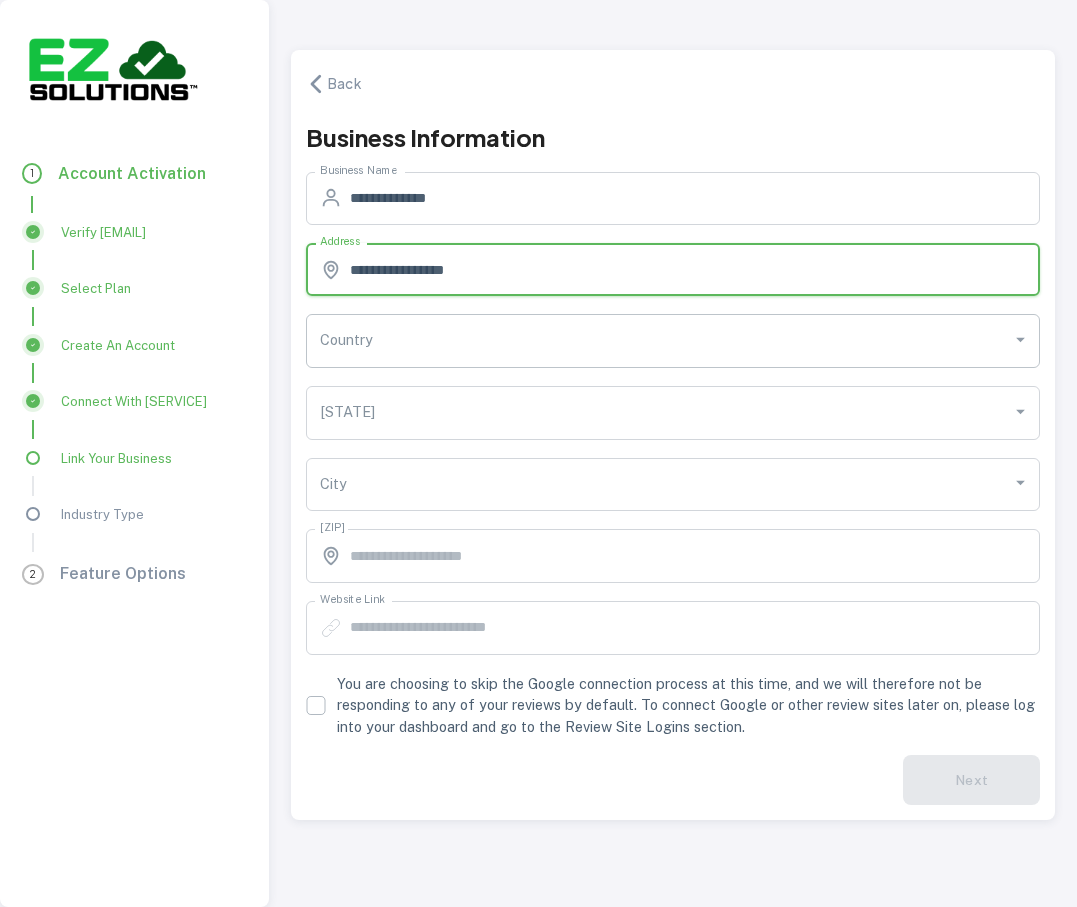 type on "**********" 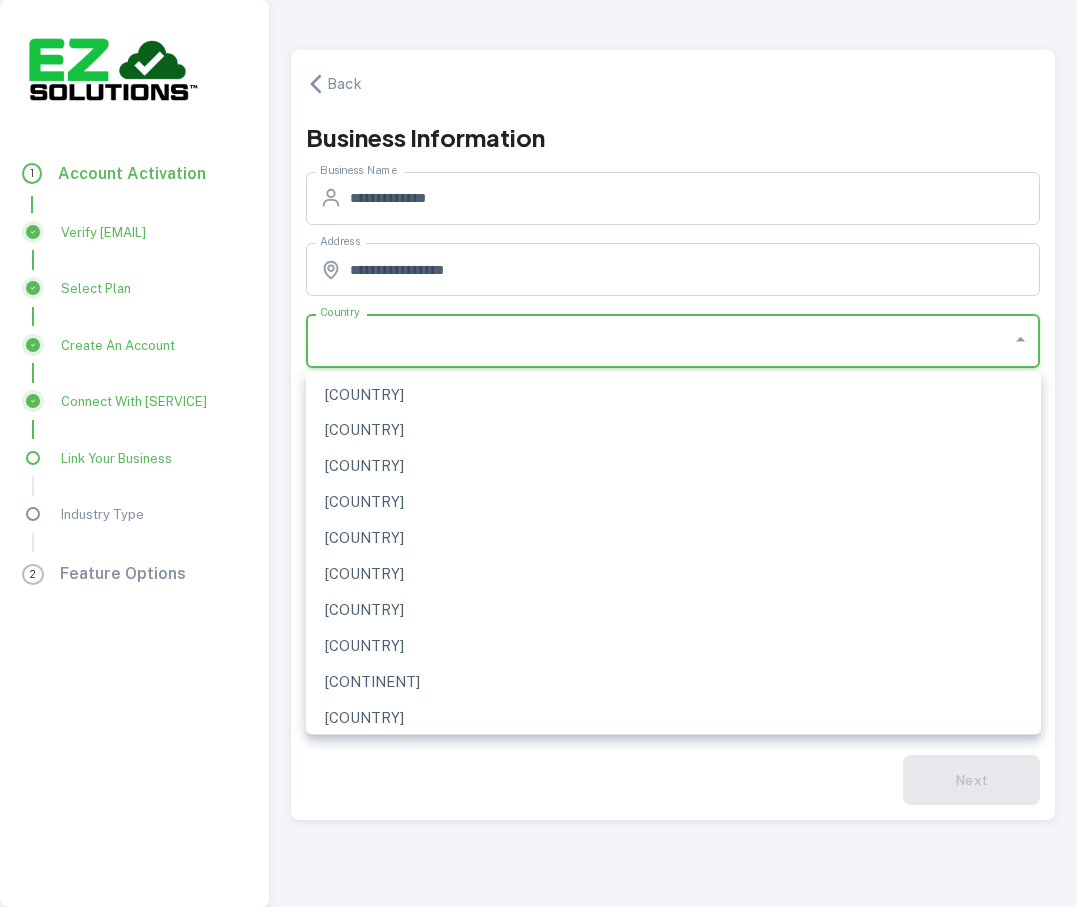 click on "Country" at bounding box center [658, 341] 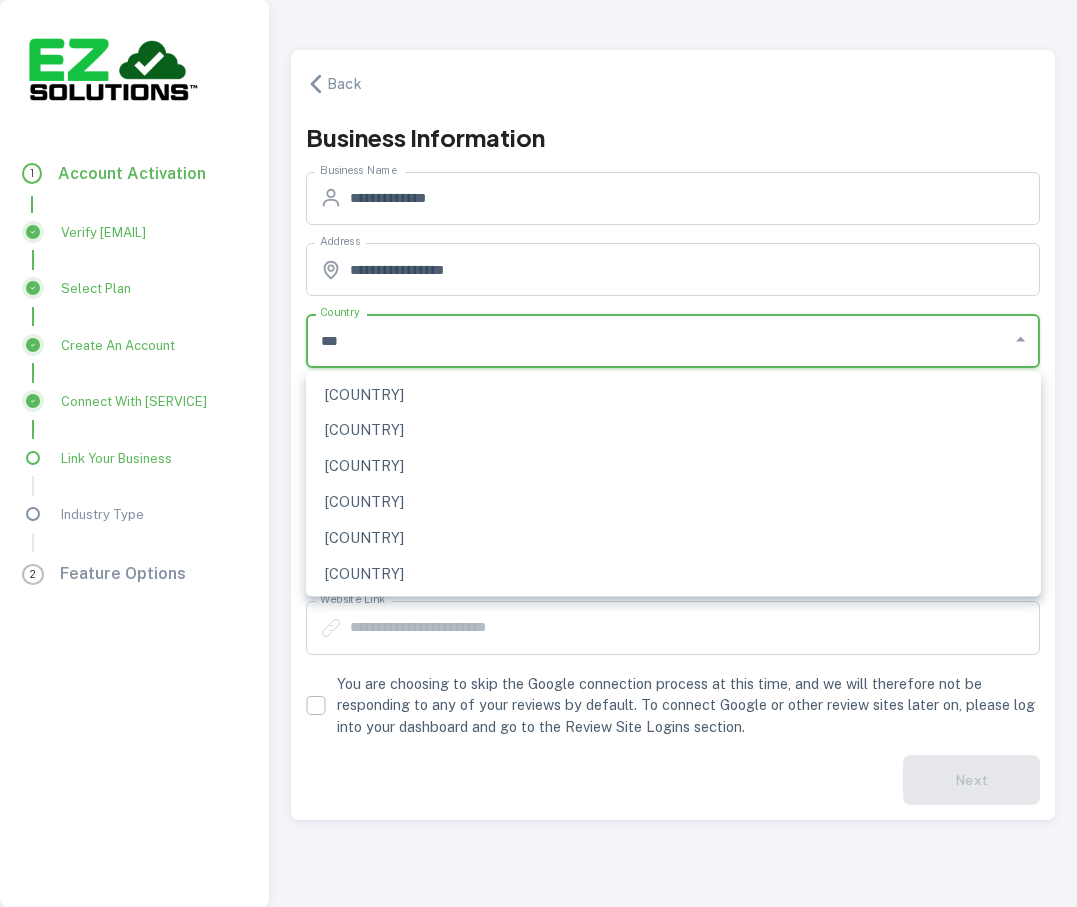 click on "[COUNTRY]" at bounding box center [673, 538] 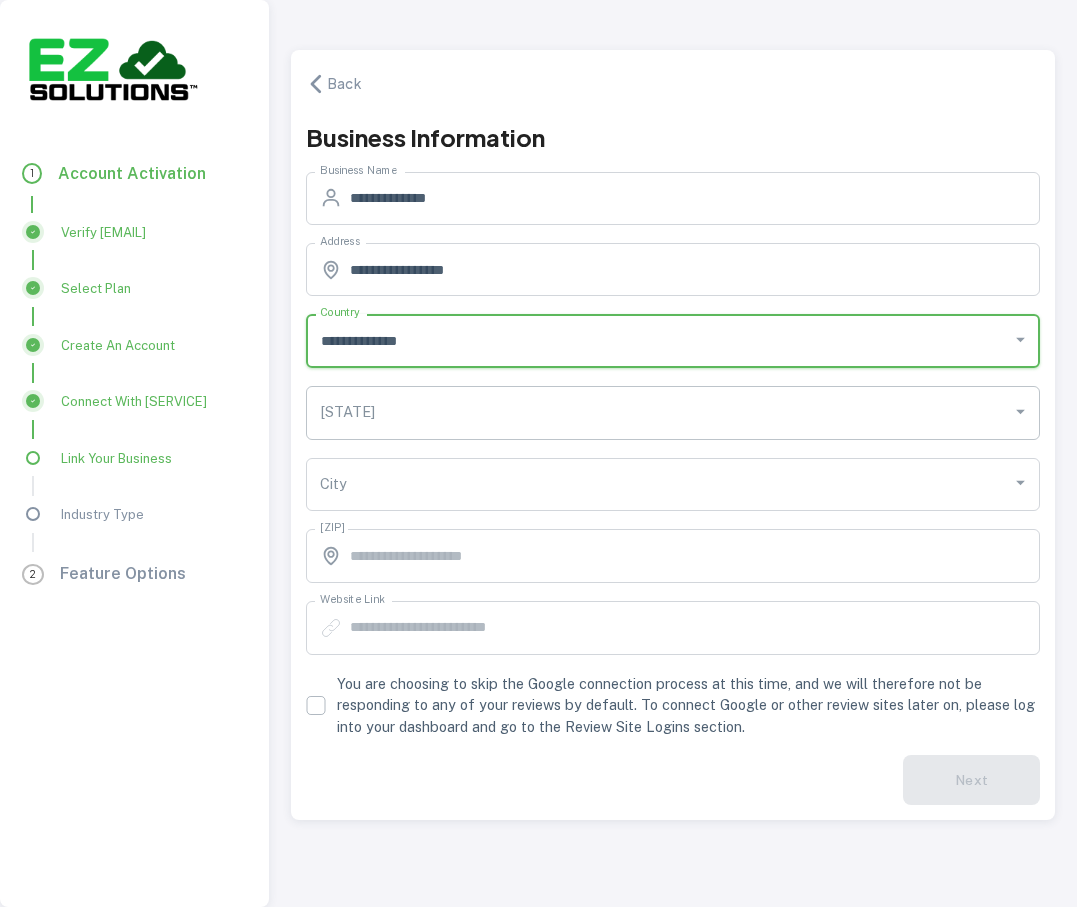 click on "[STATE]" at bounding box center (658, 413) 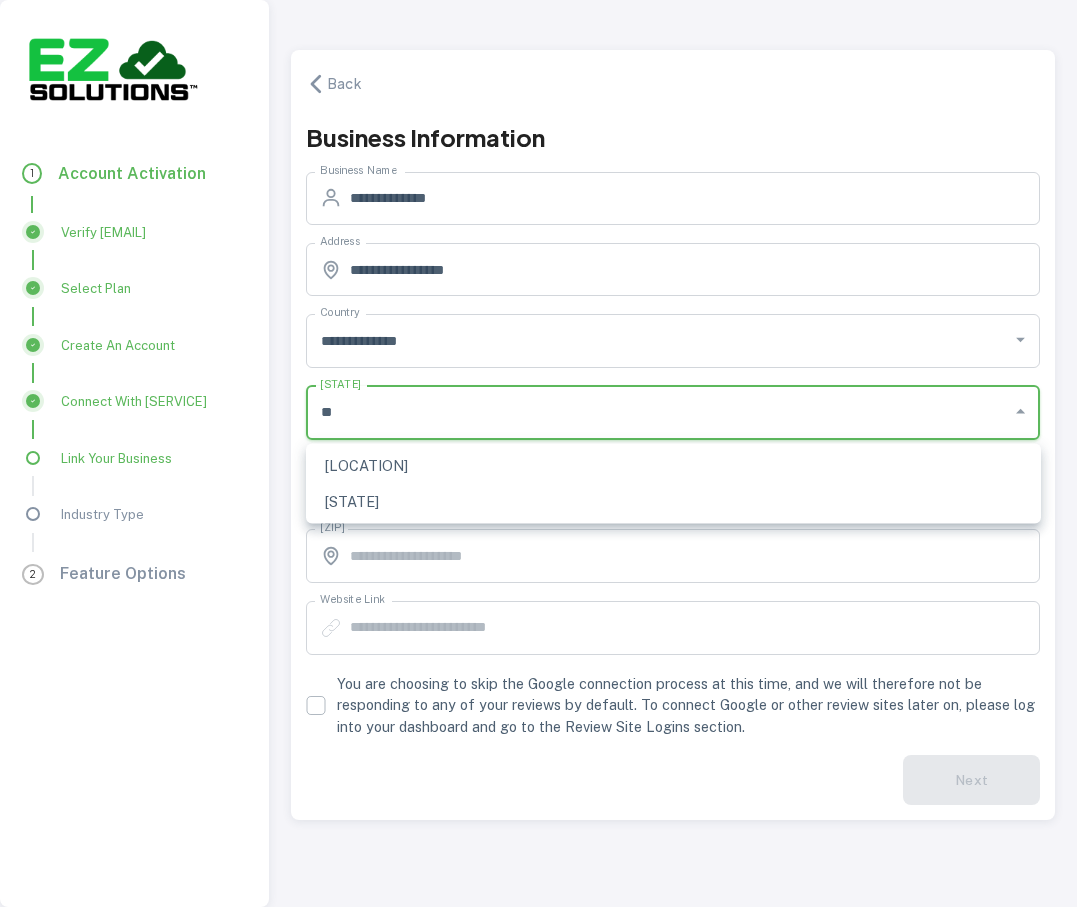 click on "[STATE]" at bounding box center (673, 501) 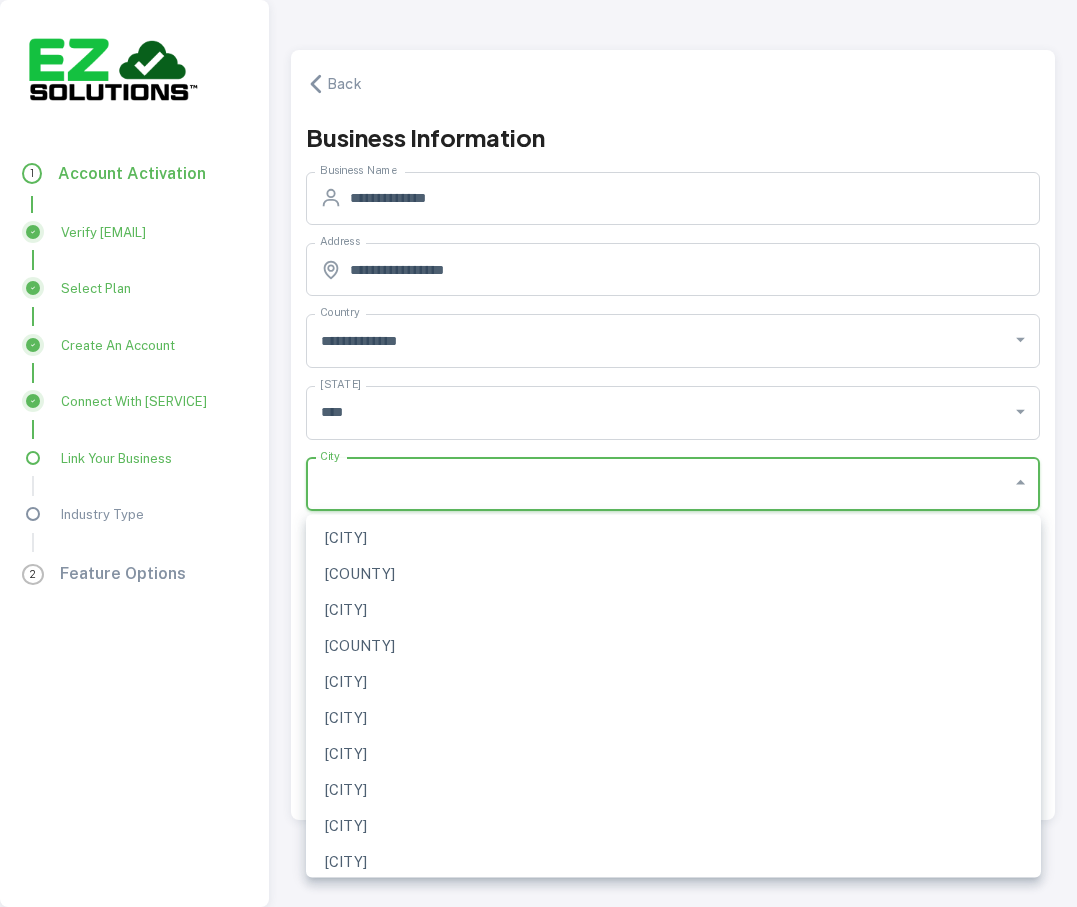 click on "City" at bounding box center (658, 485) 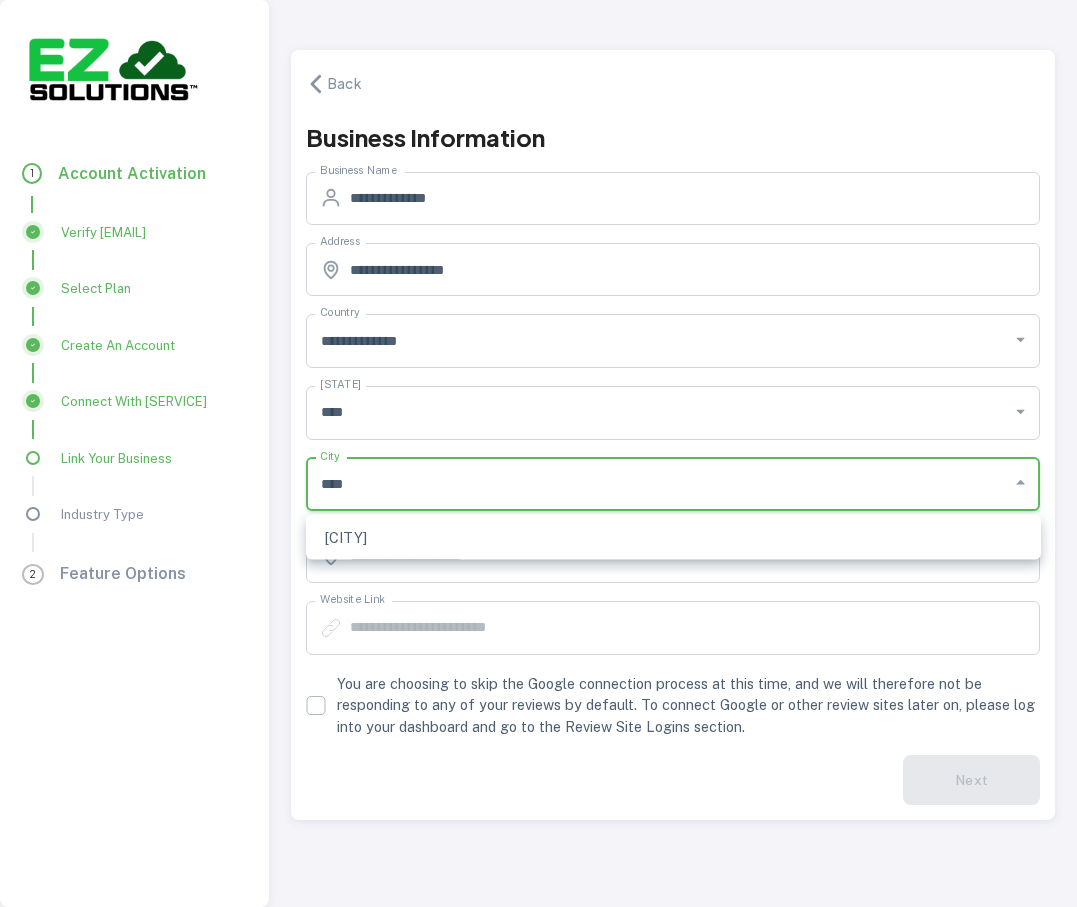 click on "[CITY]" at bounding box center (673, 537) 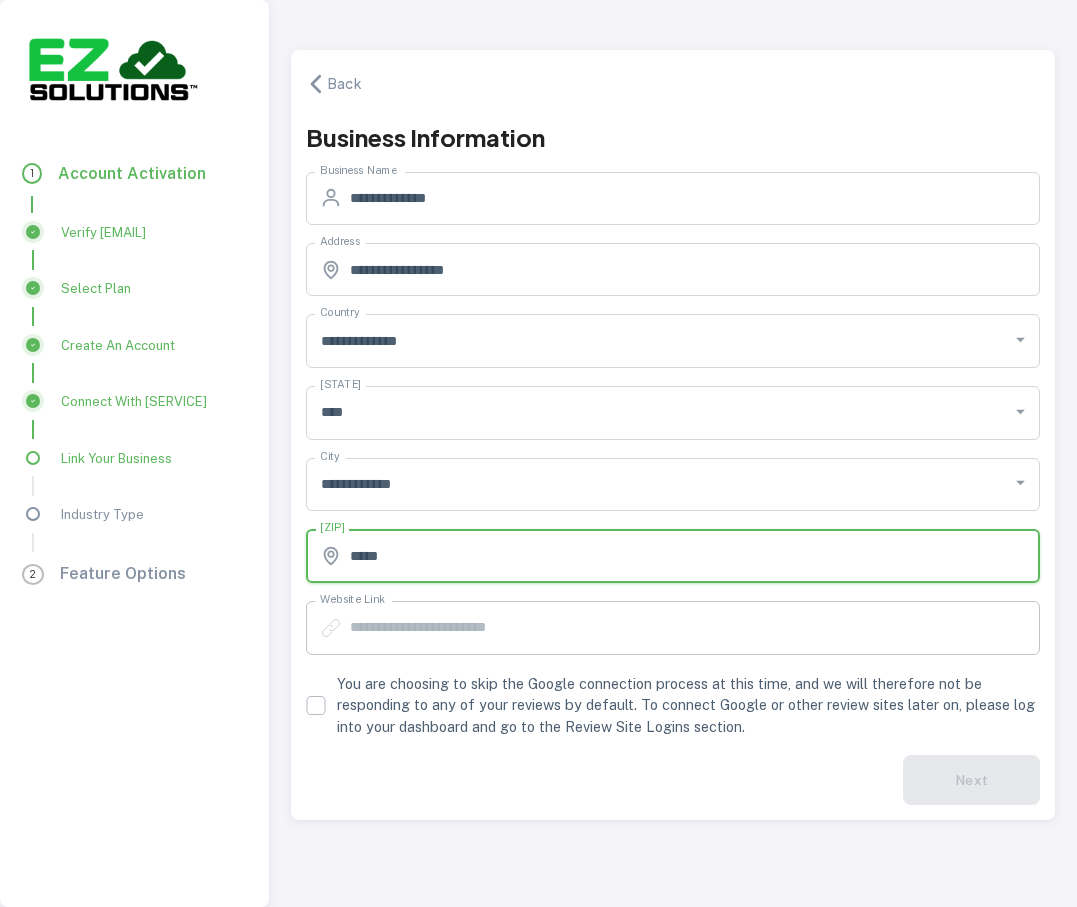 type on "*****" 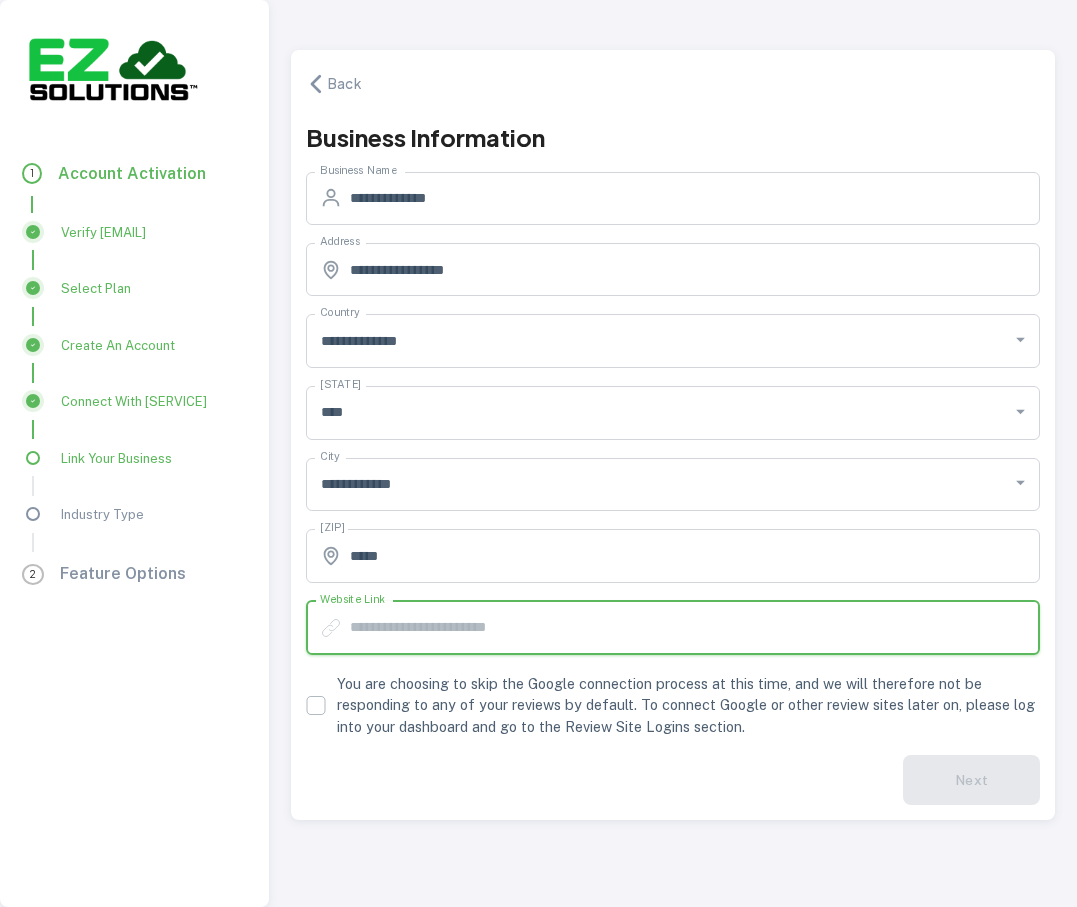 click on "Website Link" at bounding box center [695, 628] 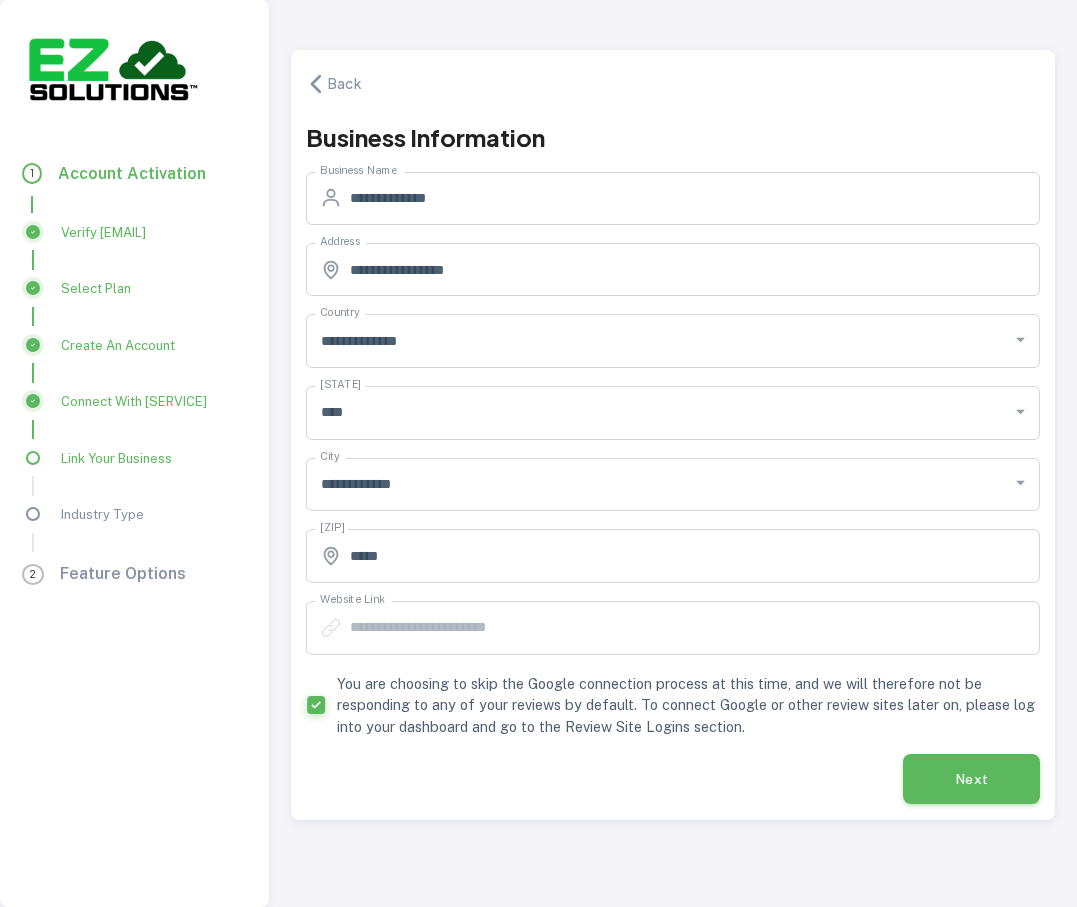 click on "Next" at bounding box center (972, 779) 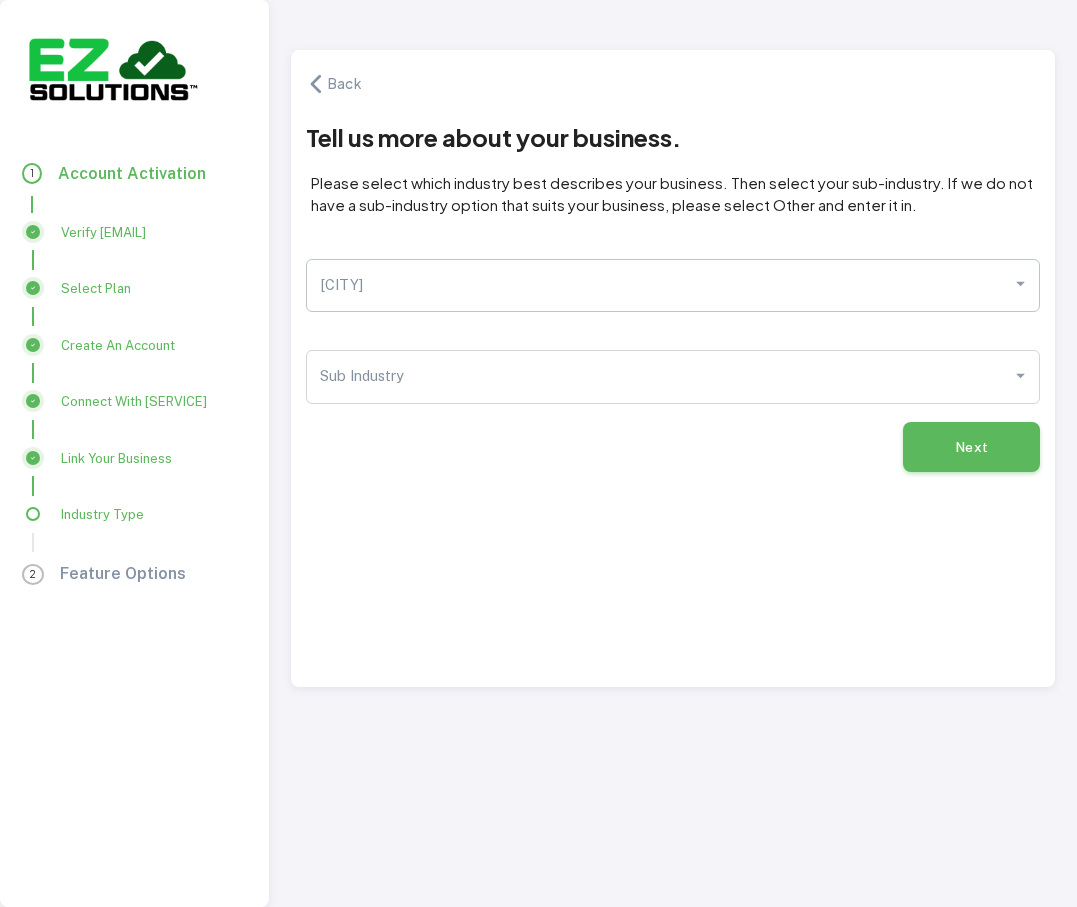 click on "[CITY]" at bounding box center (658, 286) 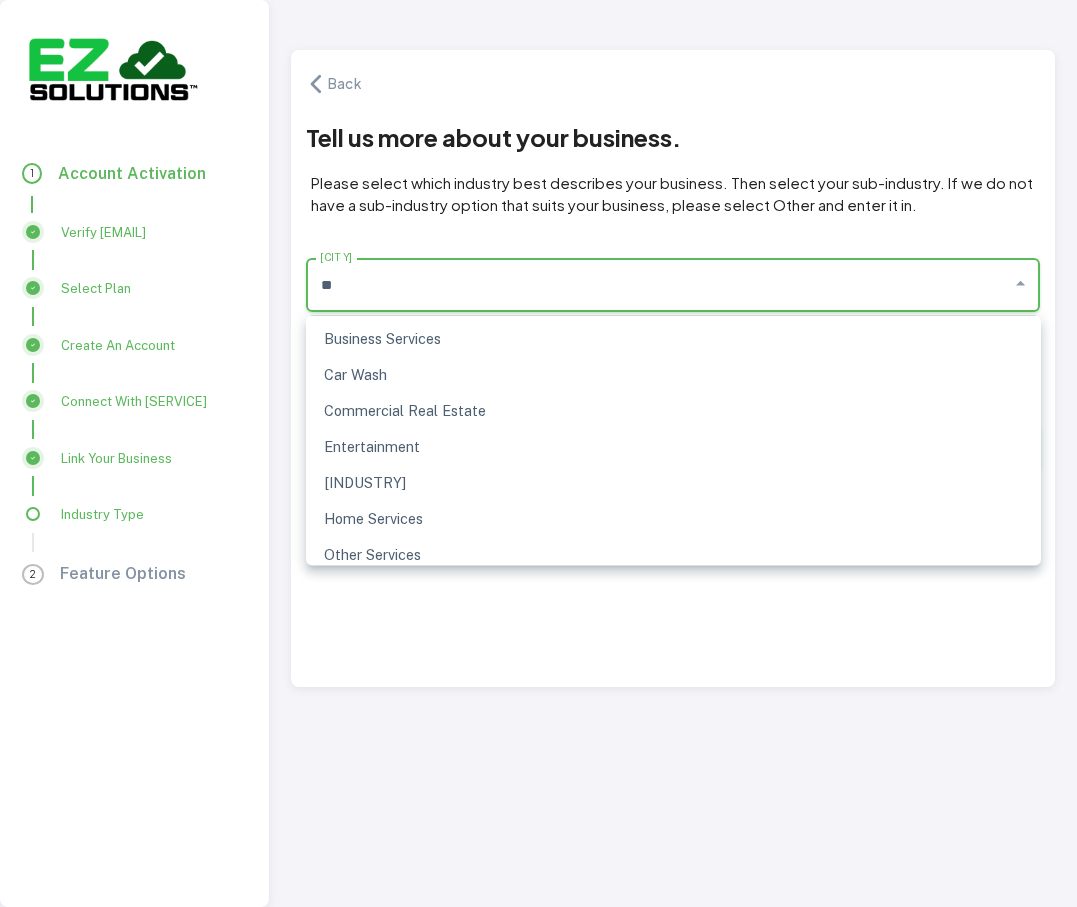type on "*" 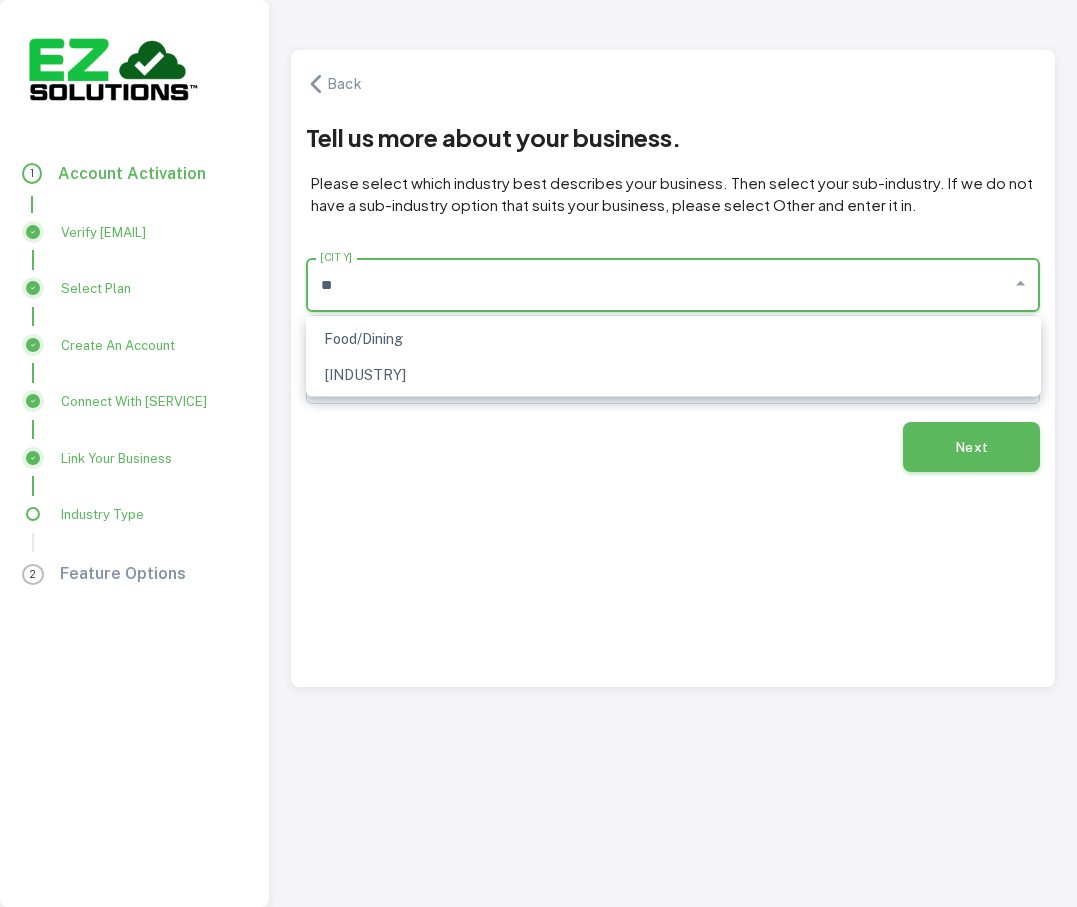 click on "Food/Dining" at bounding box center (673, 338) 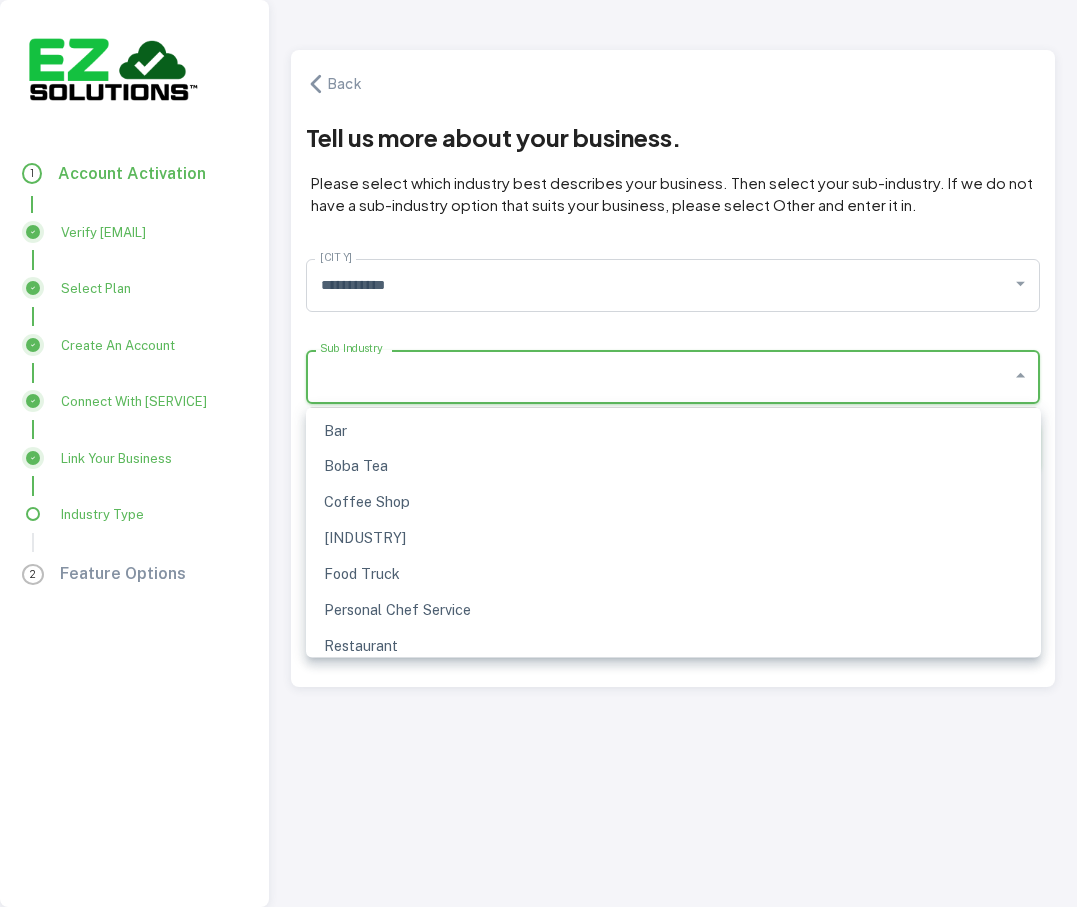 click on "Sub Industry" at bounding box center (658, 377) 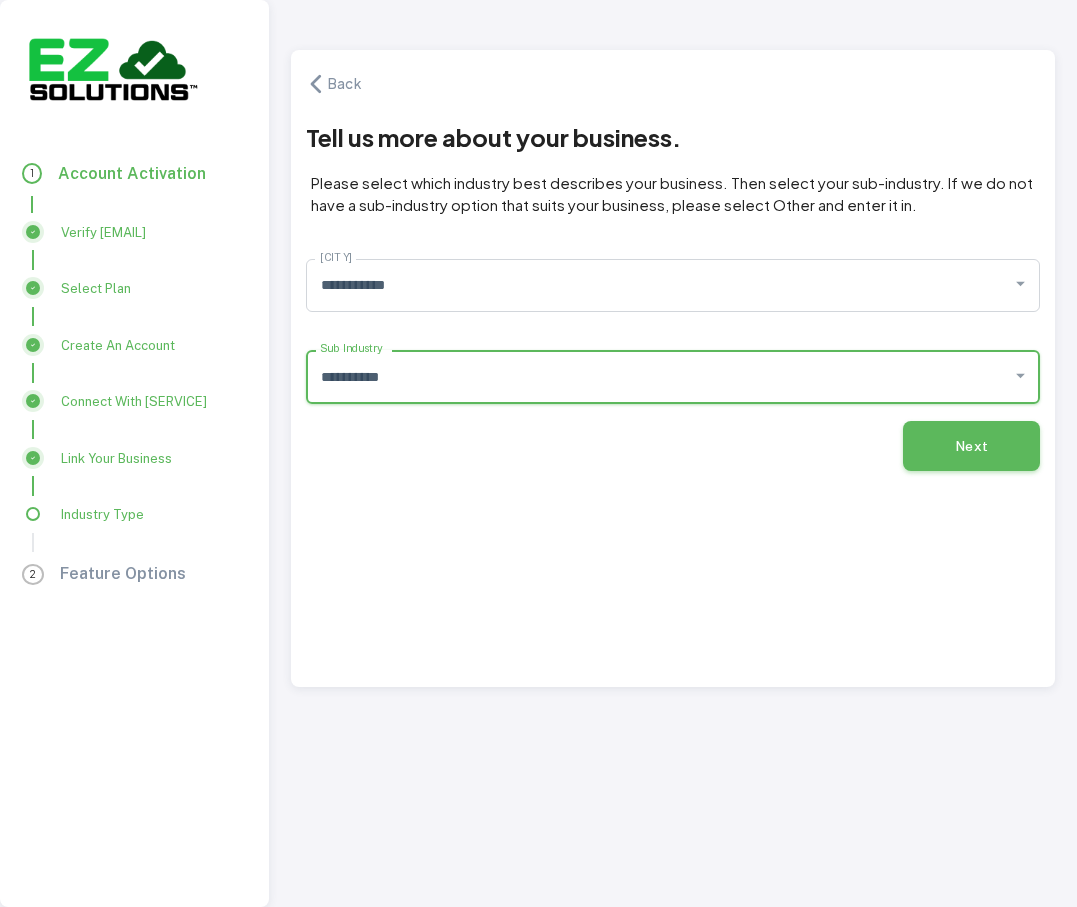 click on "Next" at bounding box center (972, 446) 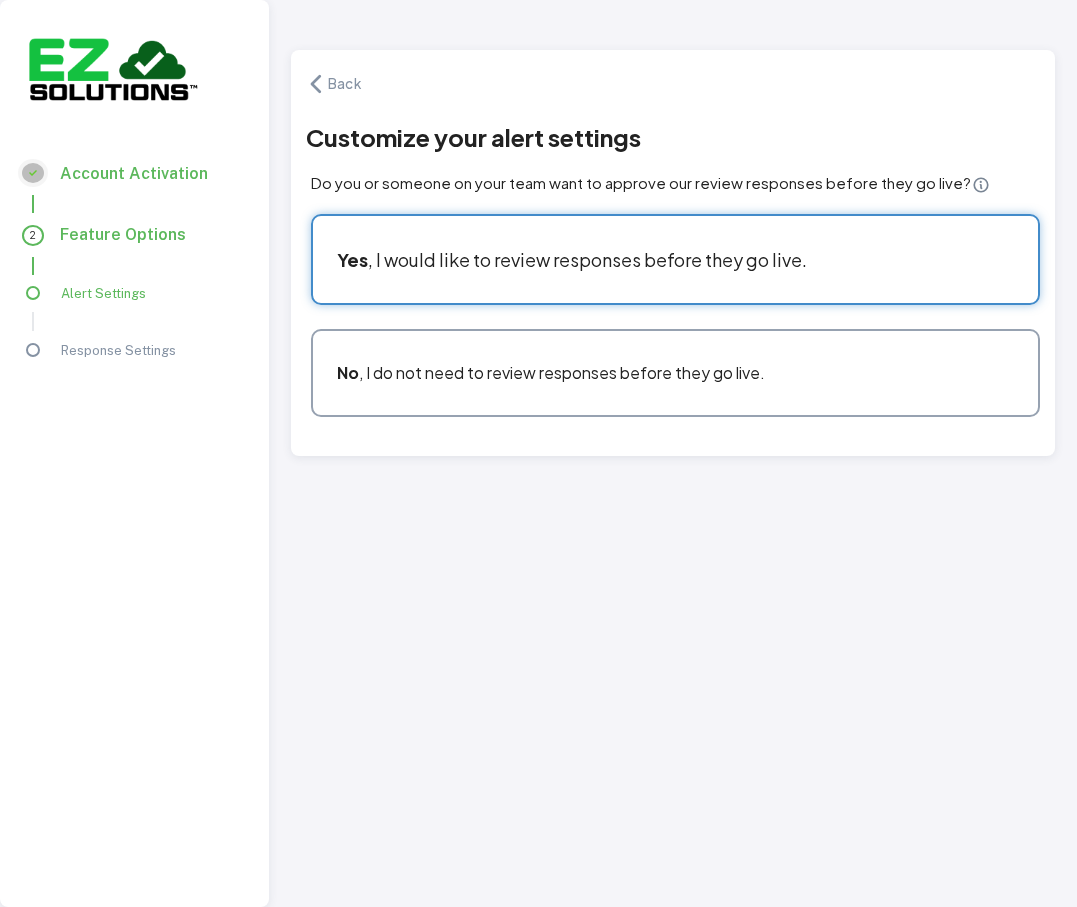 click on "Yes , I would like to review responses before they go live." at bounding box center [667, 250] 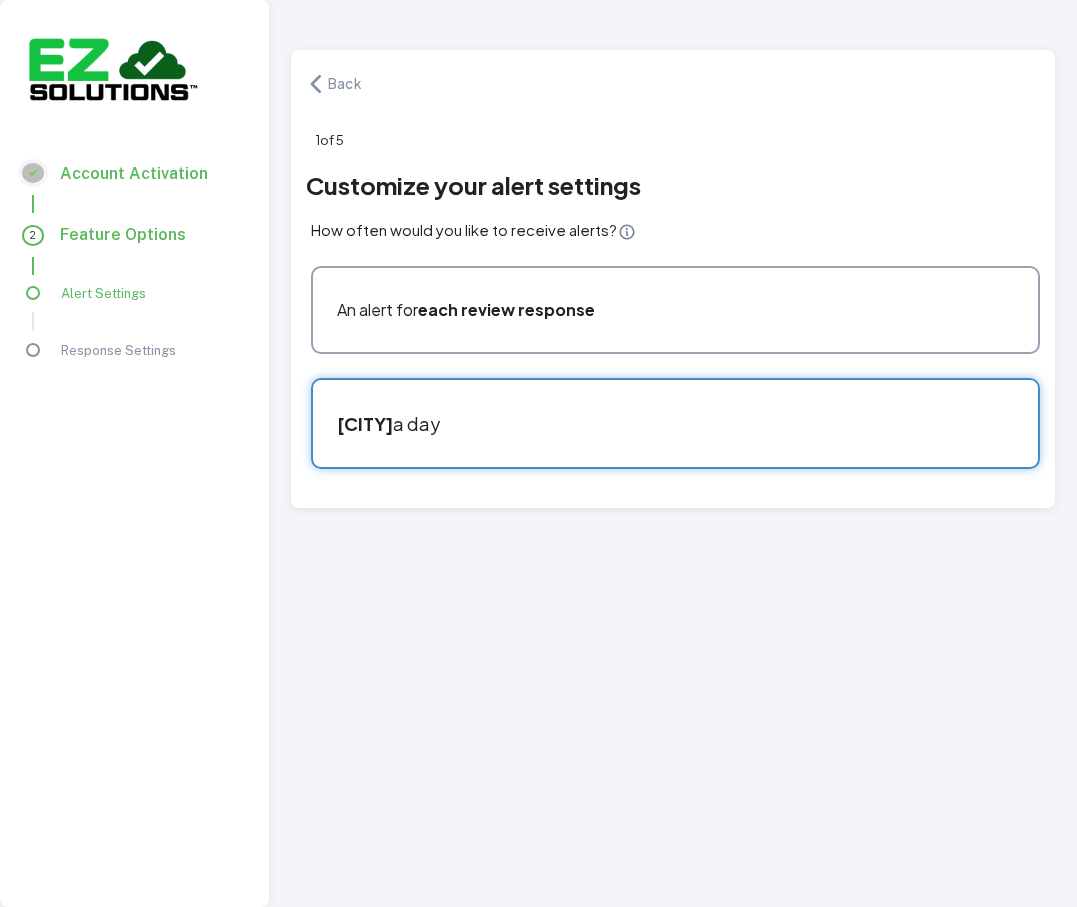 click on "Twice  a day" at bounding box center [667, 414] 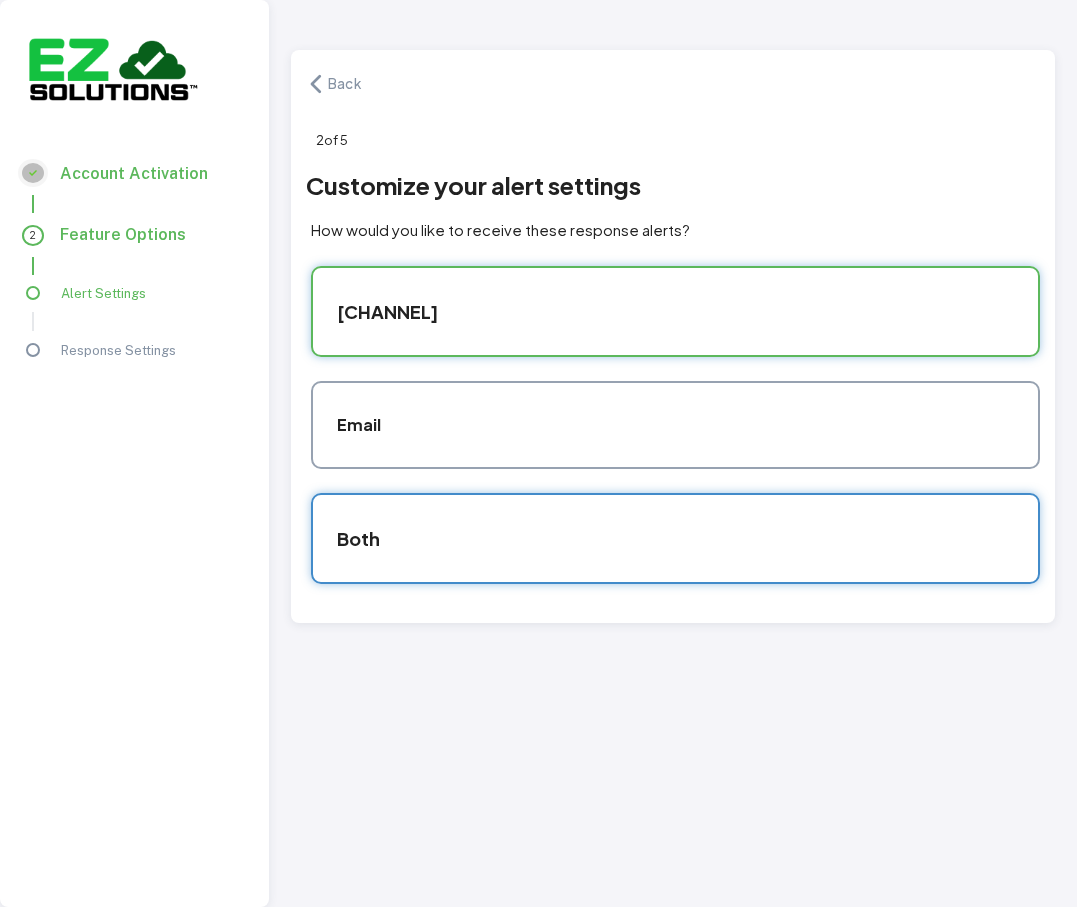 click on "Both" at bounding box center [667, 529] 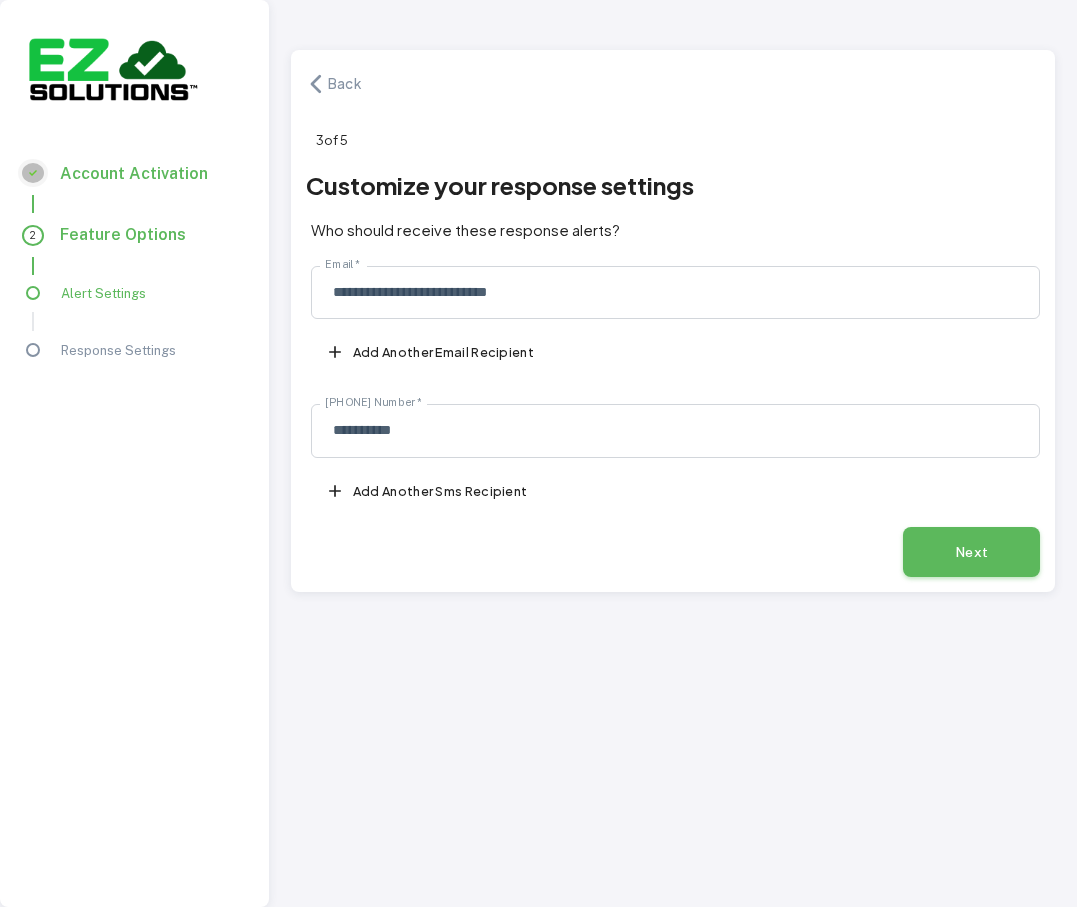 click on "Add another email recipient" at bounding box center [431, 351] 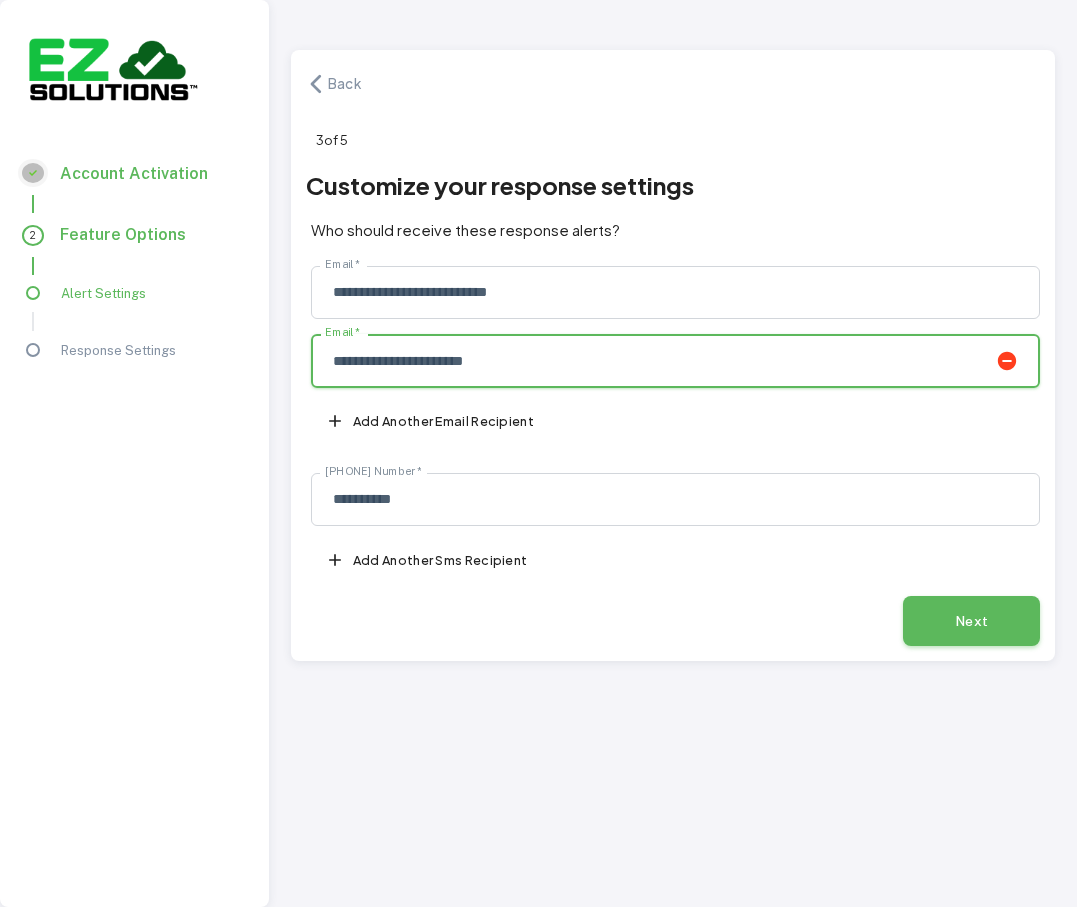 type on "**********" 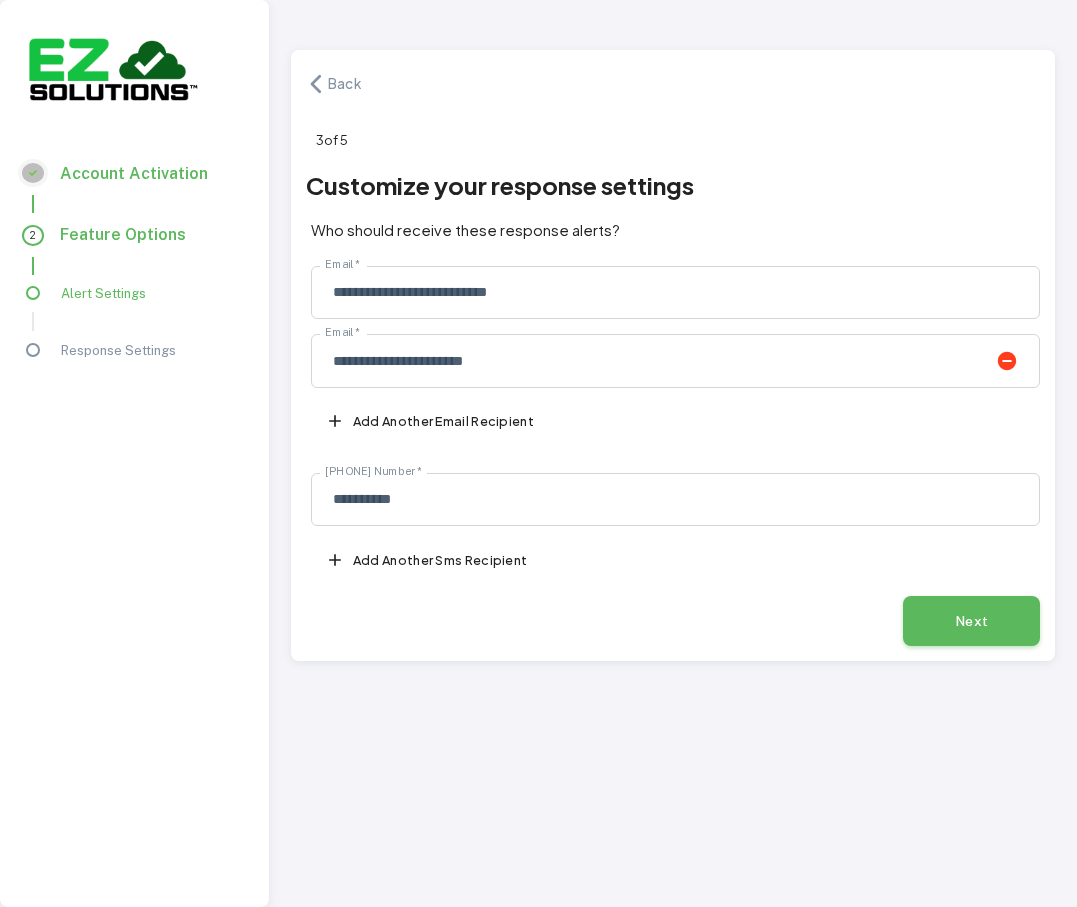 click on "Add another sms recipient" at bounding box center (667, 559) 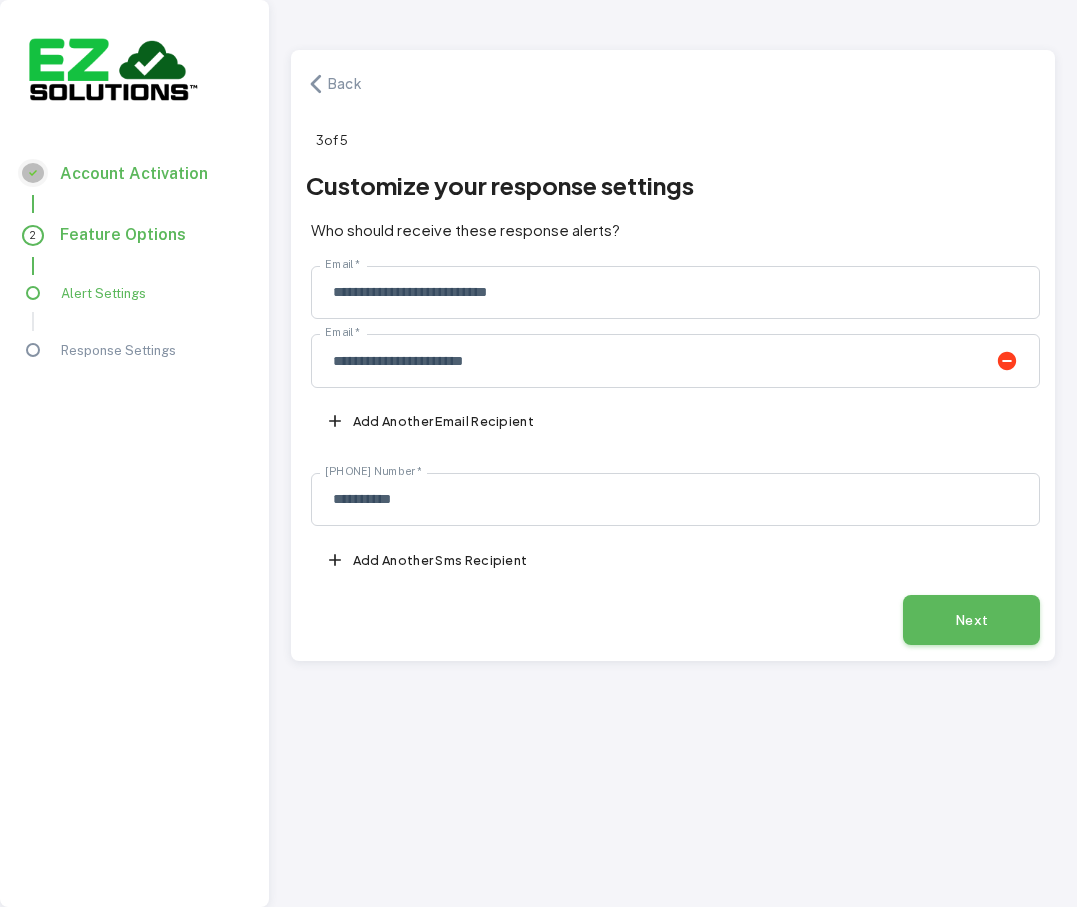 click on "Next" at bounding box center [972, 620] 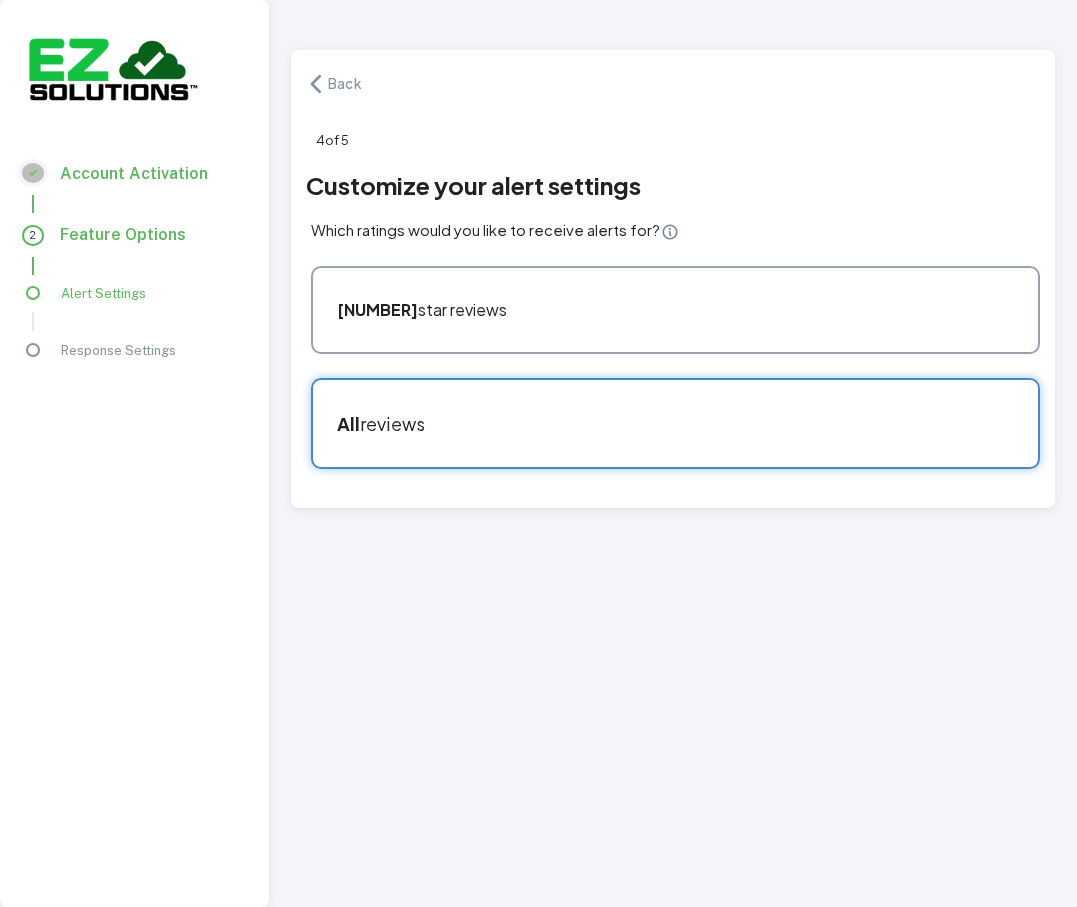 click at bounding box center [667, 414] 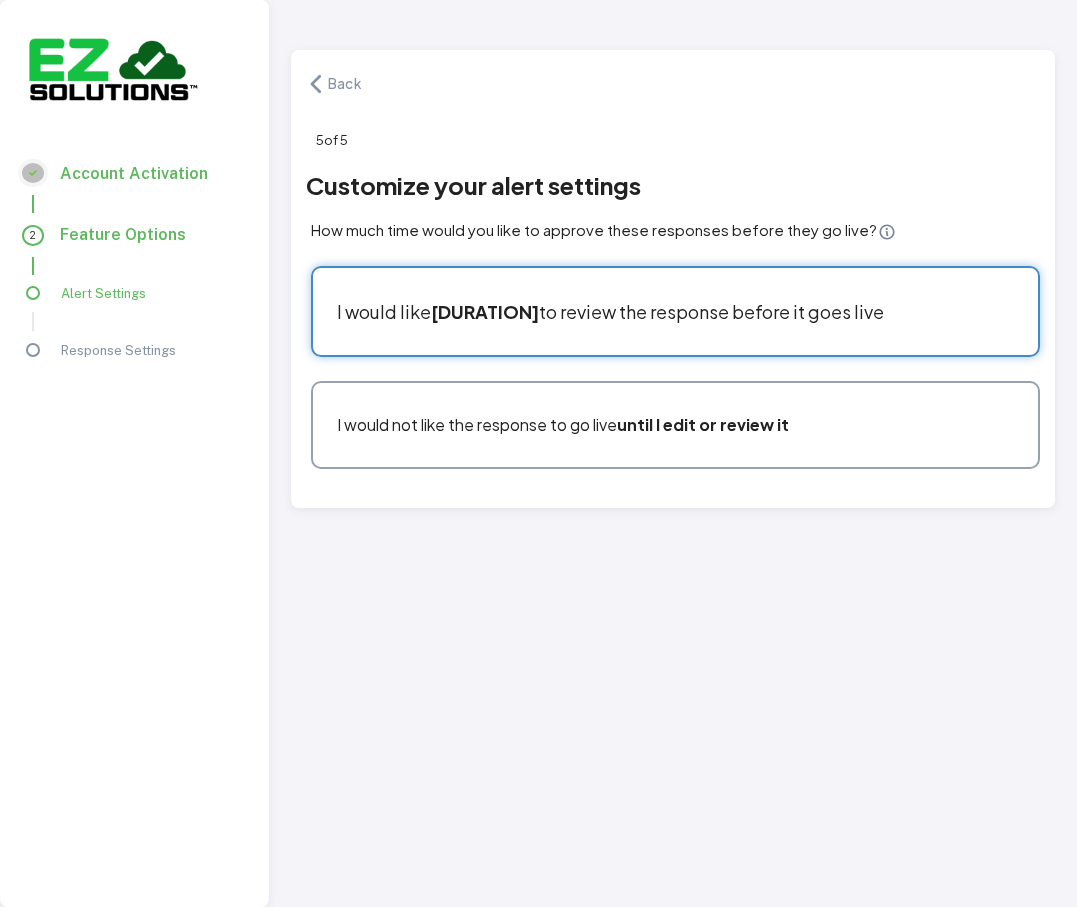 click on "[DURATION]" at bounding box center (667, 302) 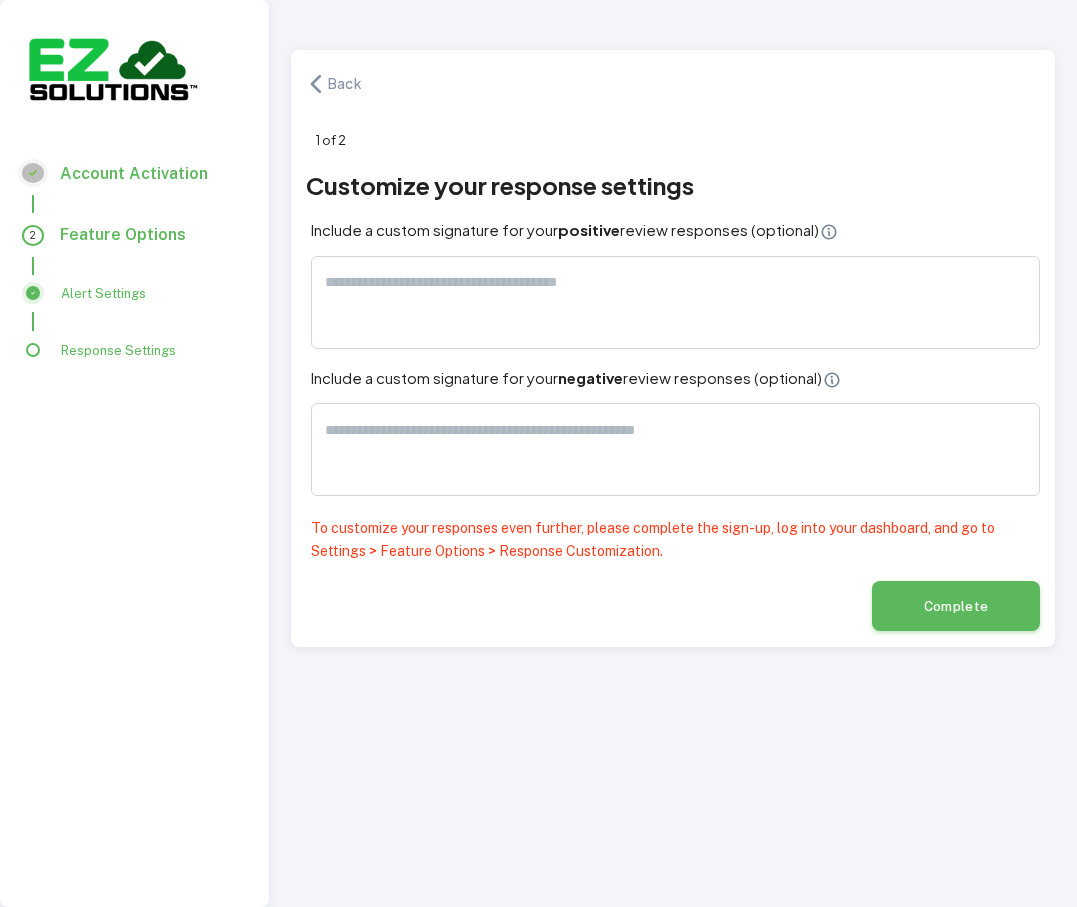 click on "Complete" at bounding box center [956, 606] 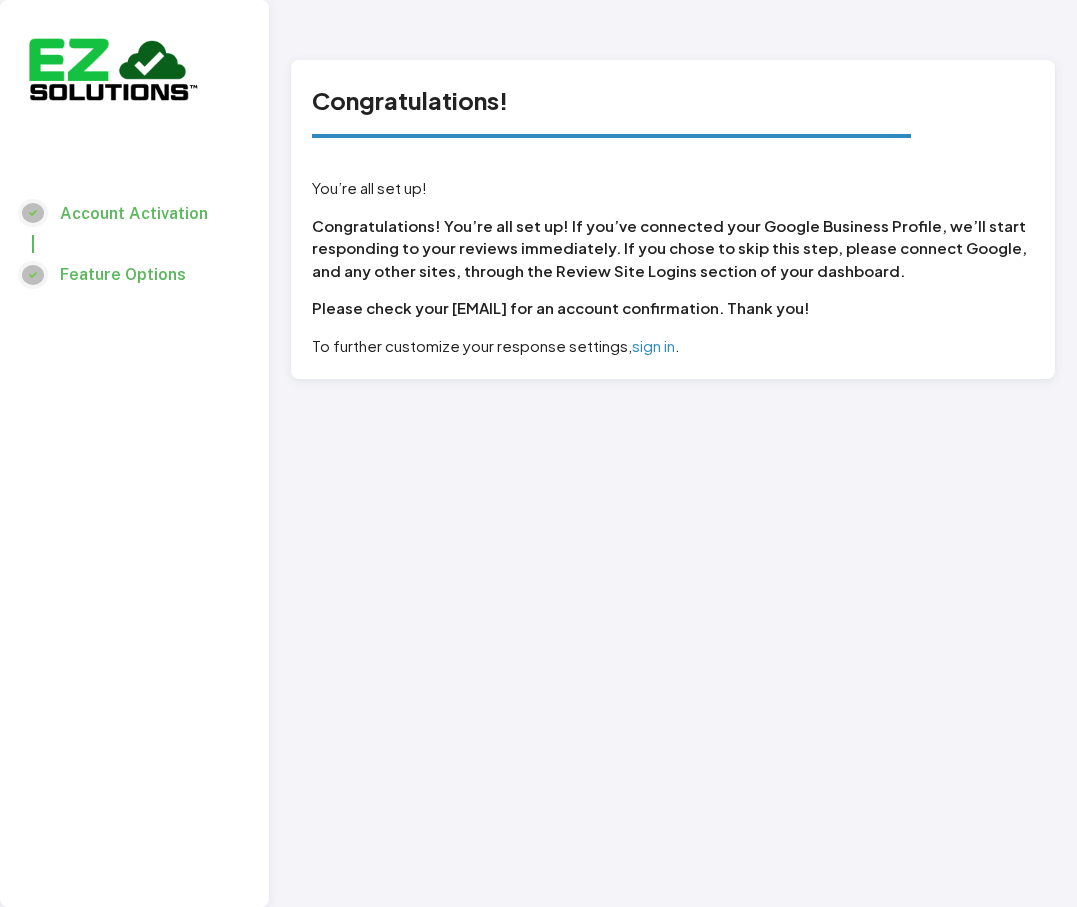 click on "sign in" at bounding box center [653, 345] 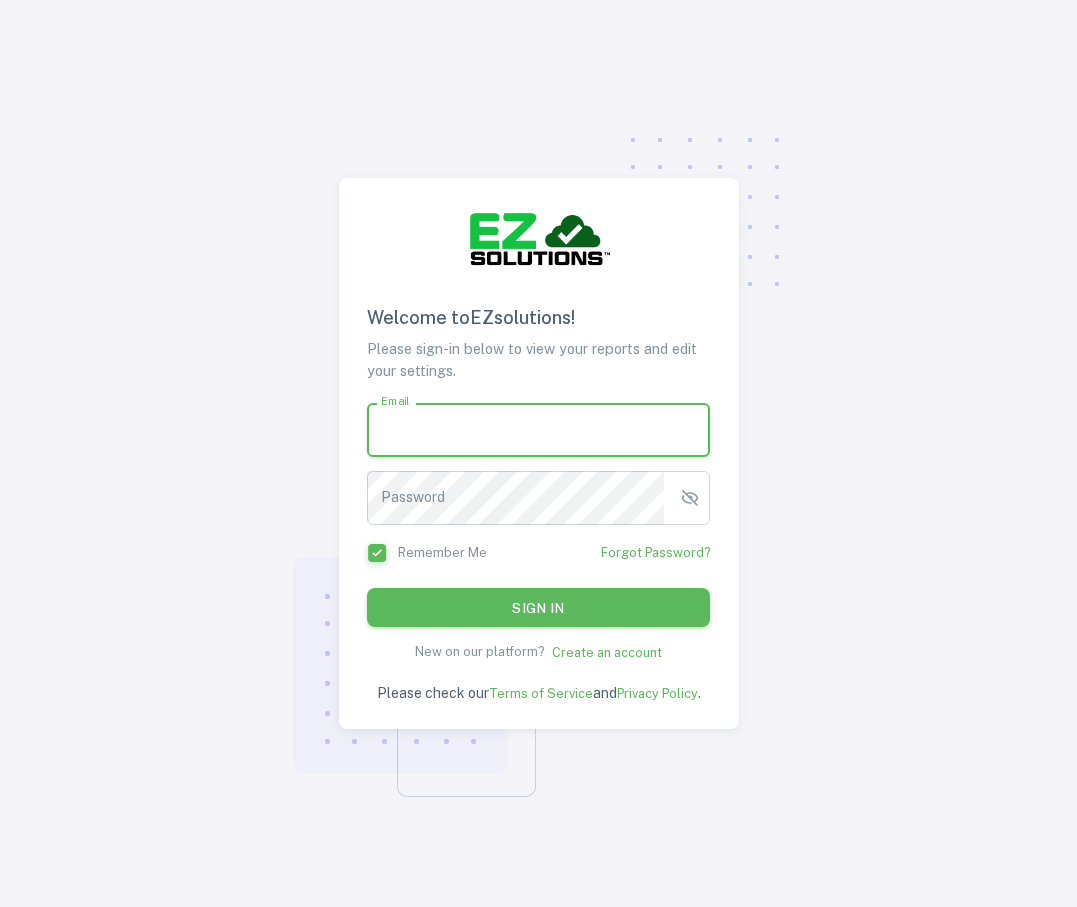 type on "**********" 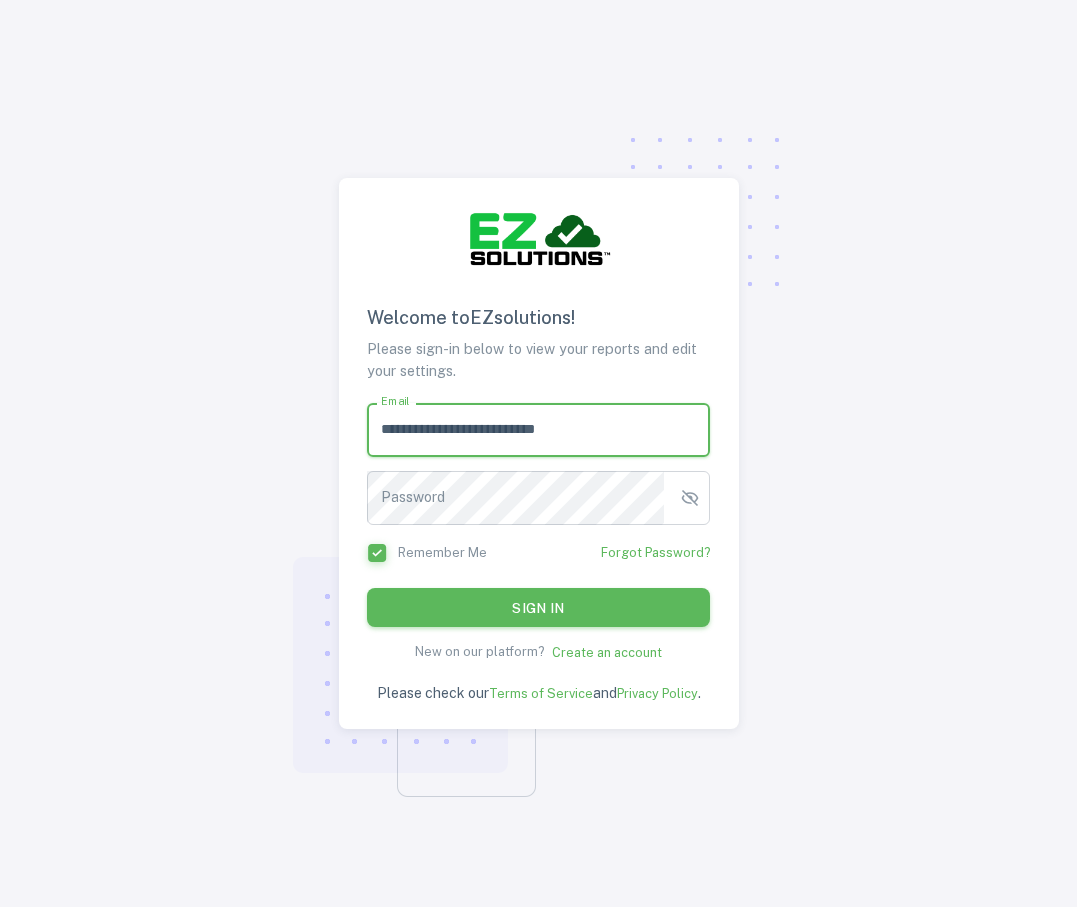 click on "Sign in" at bounding box center (538, 607) 